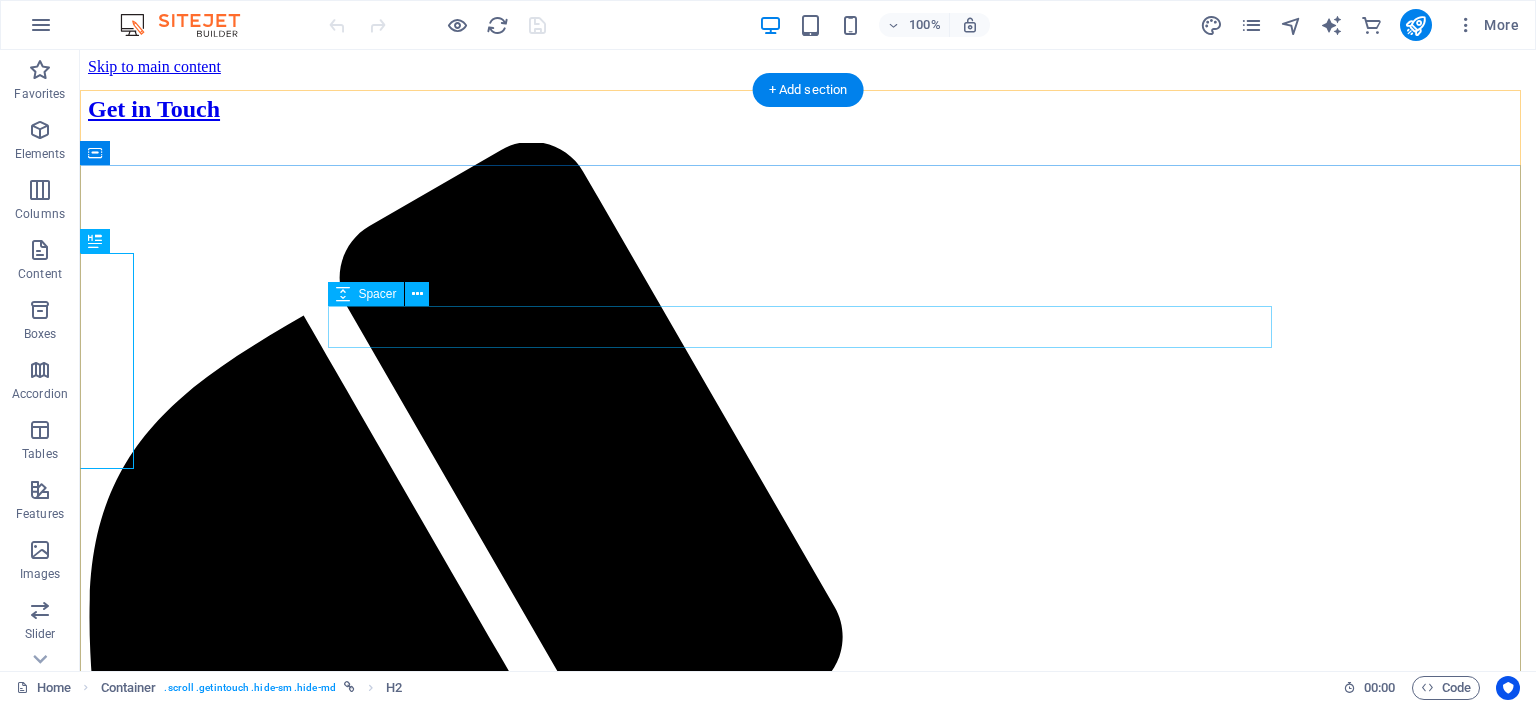 scroll, scrollTop: 0, scrollLeft: 0, axis: both 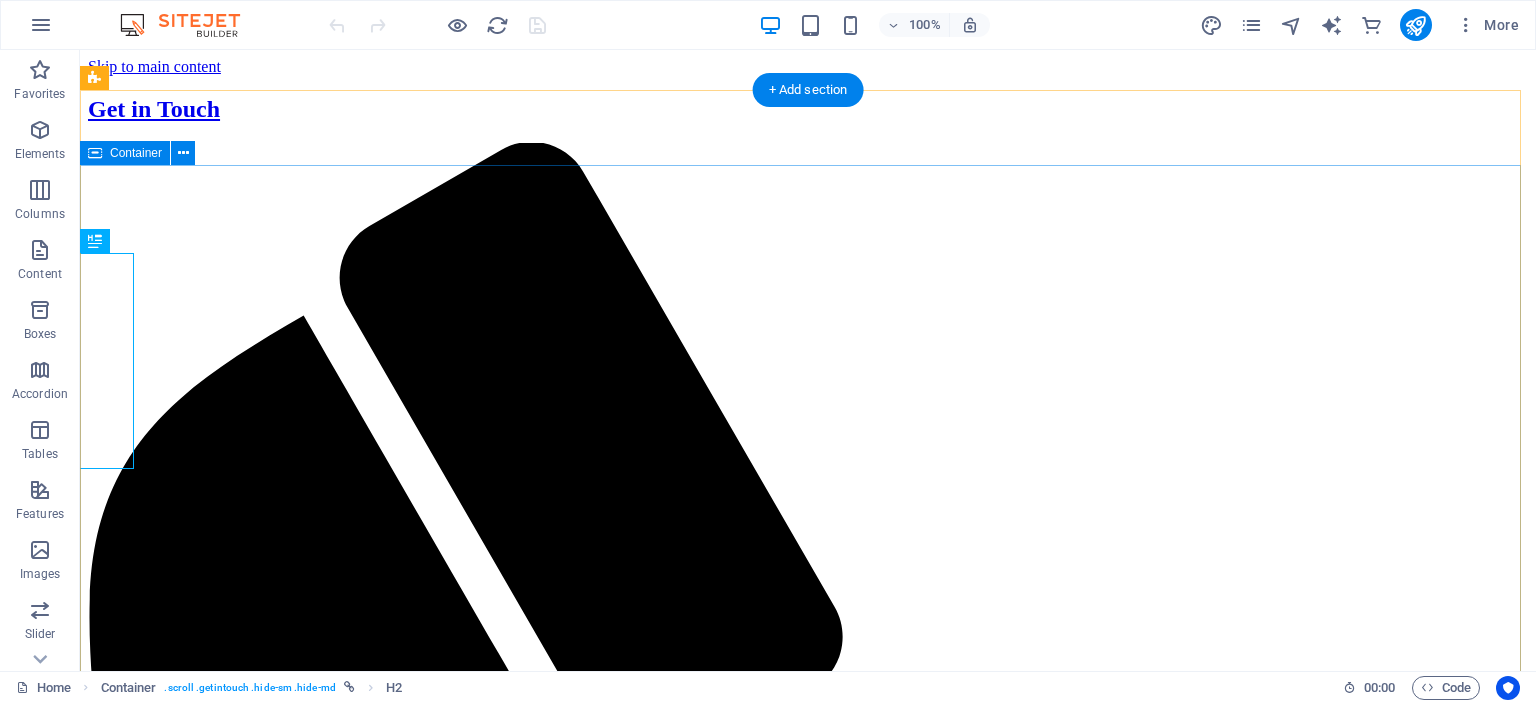 click on "Drop content here or  Add elements  Paste clipboard WE PRINT CMYK . WE PRINT YOUR WORK . WE PRINT YOUR ART . What do you want to print today?" at bounding box center (808, 11949) 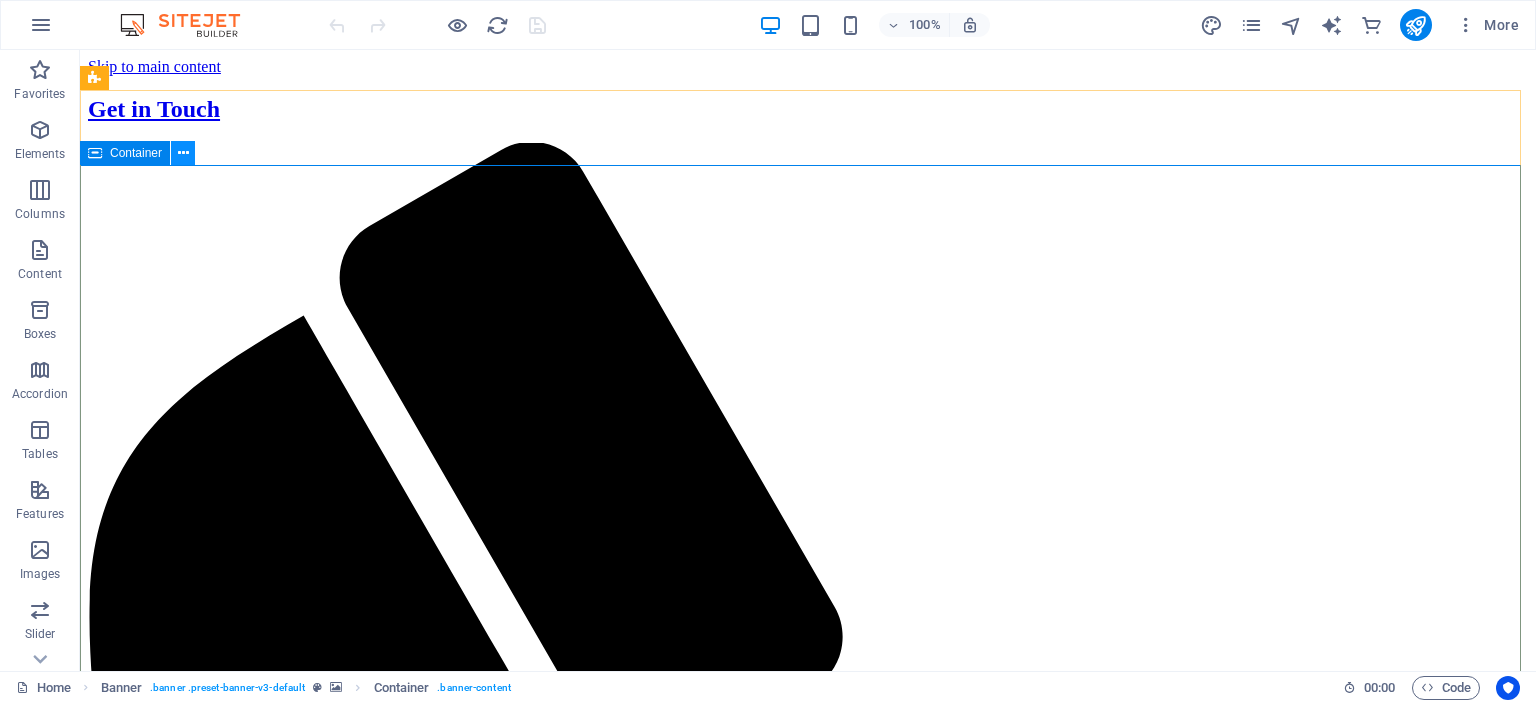 click at bounding box center (183, 153) 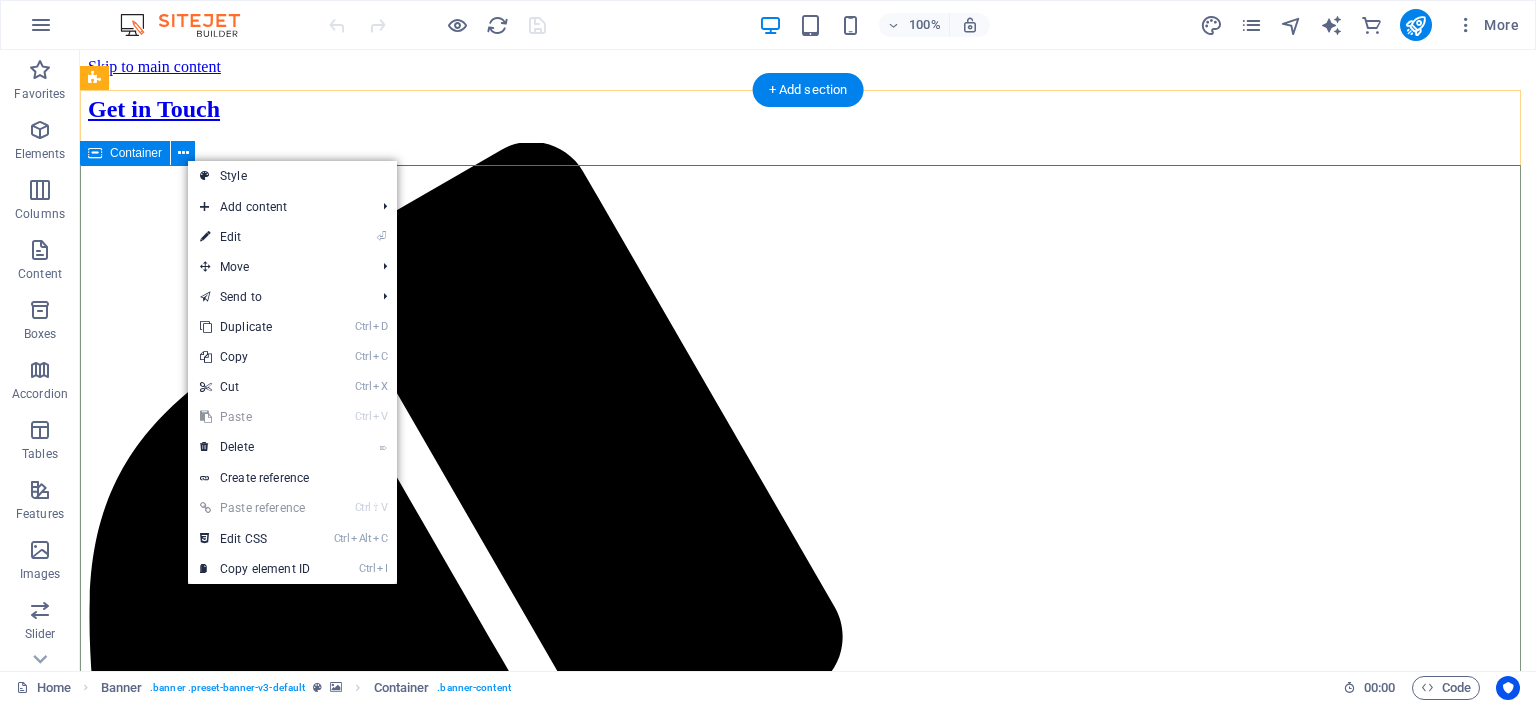 click on "Drop content here or  Add elements  Paste clipboard WE PRINT CMYK . WE PRINT YOUR WORK . WE PRINT YOUR ART . What do you want to print today?" at bounding box center [808, 11949] 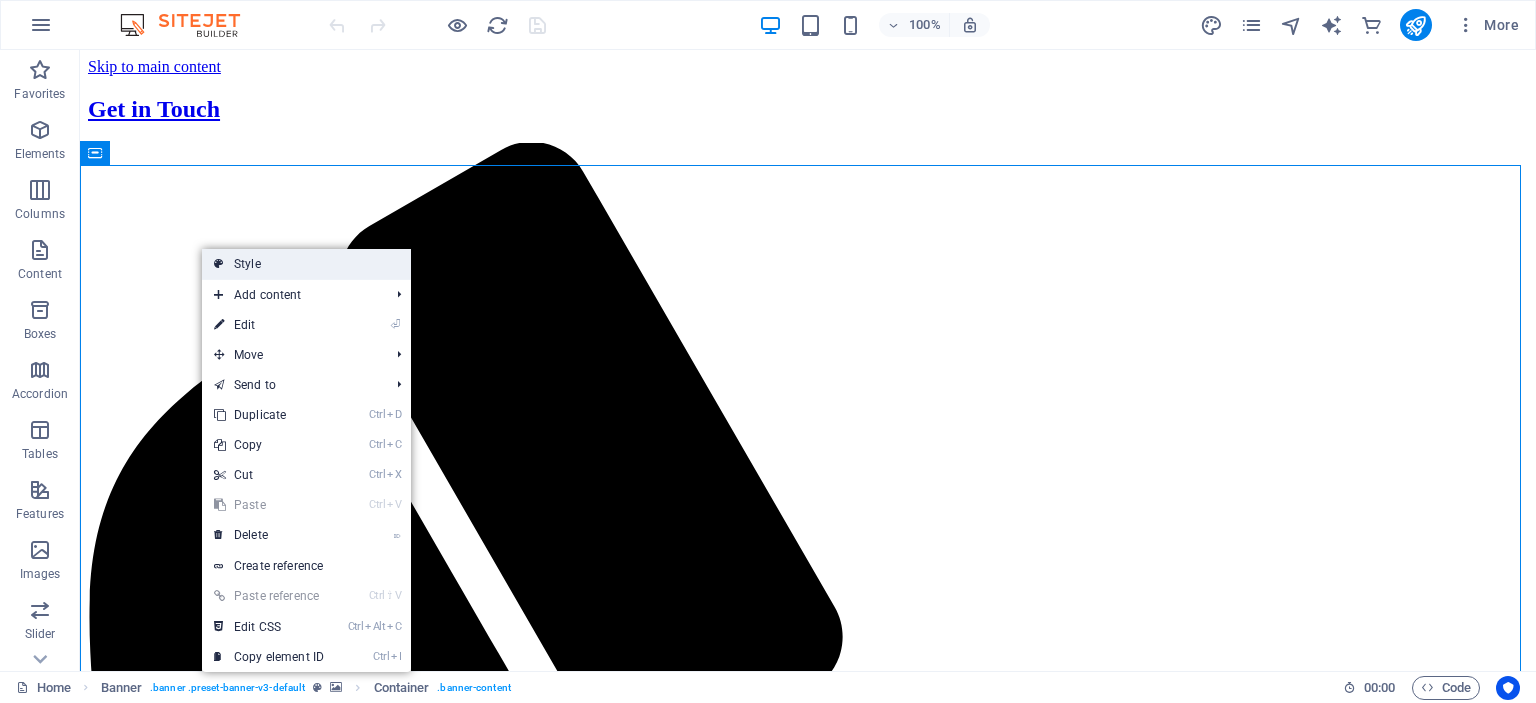 click on "Style" at bounding box center [306, 264] 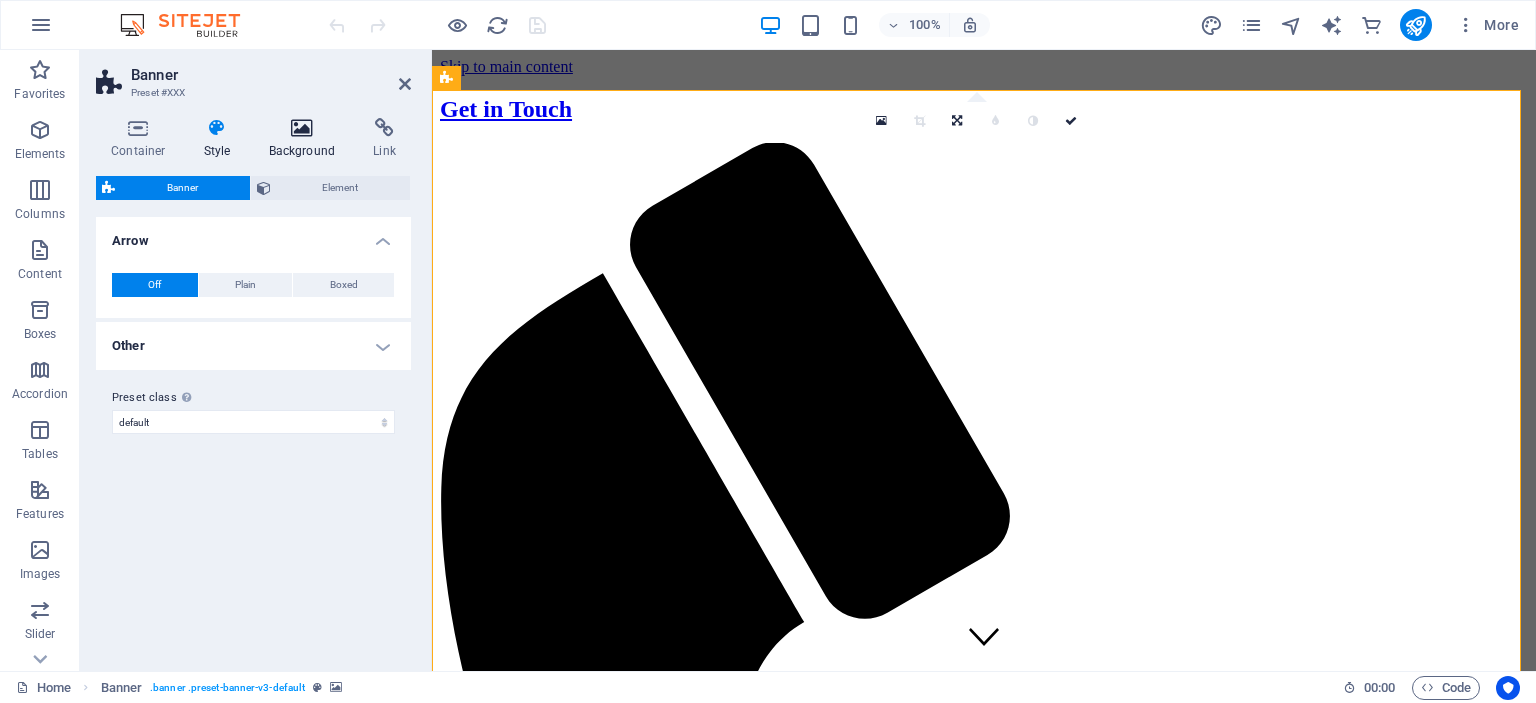 click on "Background" at bounding box center (306, 139) 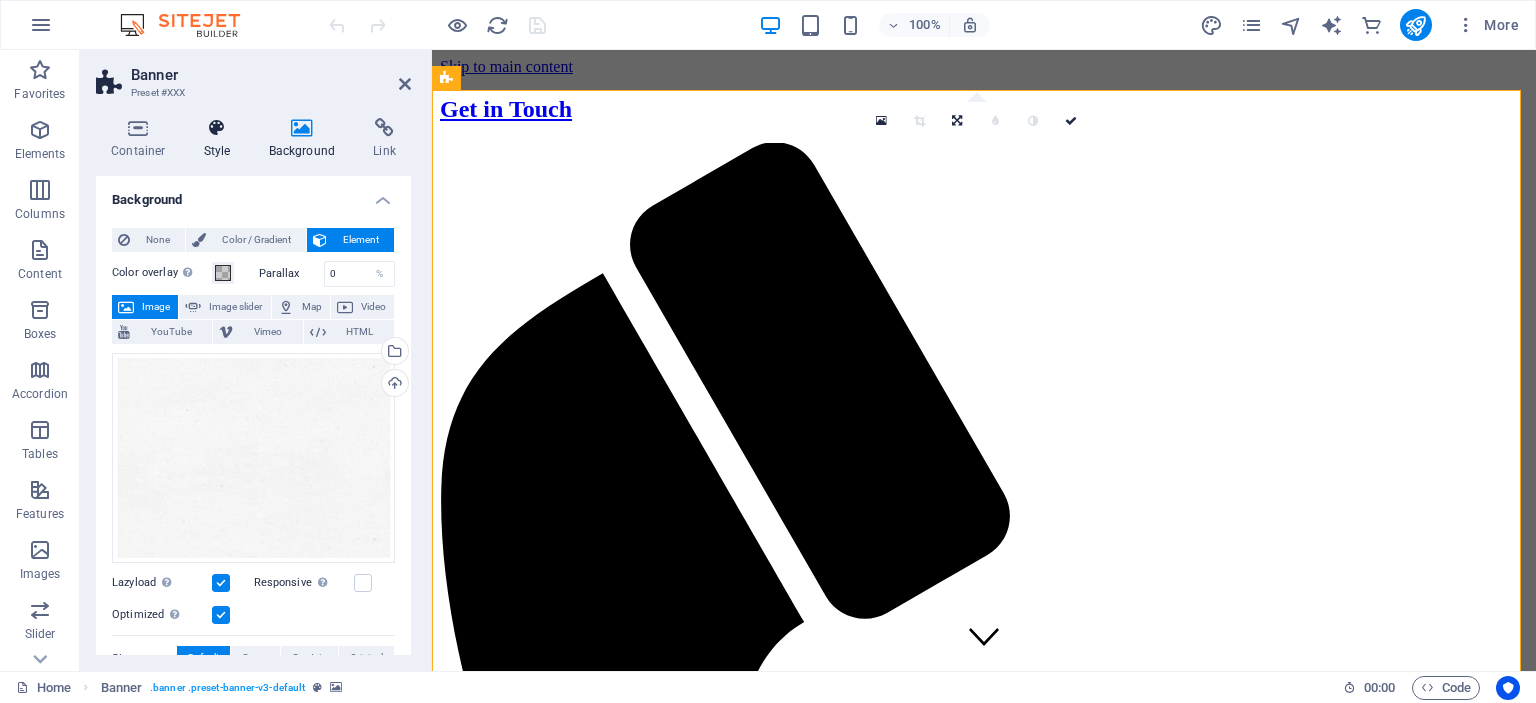 click on "Style" at bounding box center (221, 139) 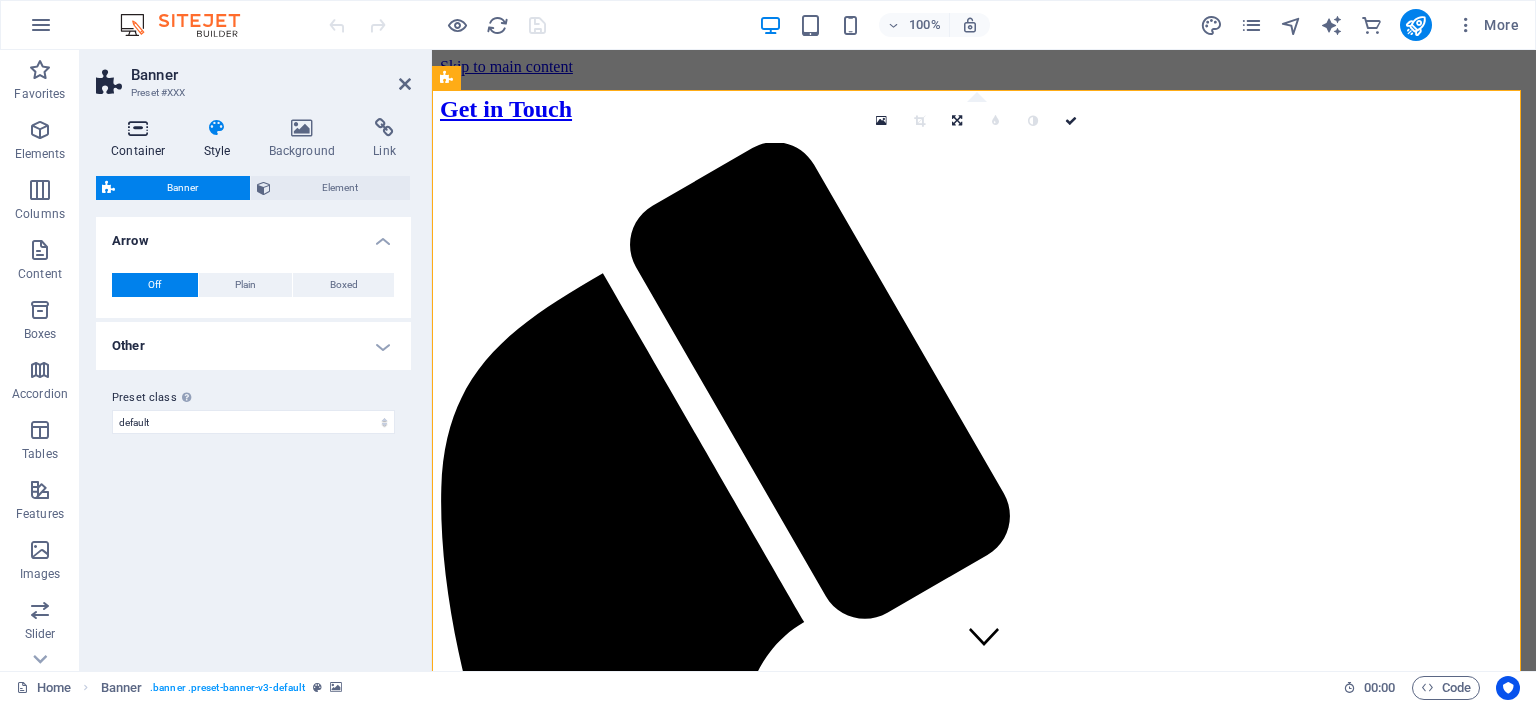 click at bounding box center (138, 128) 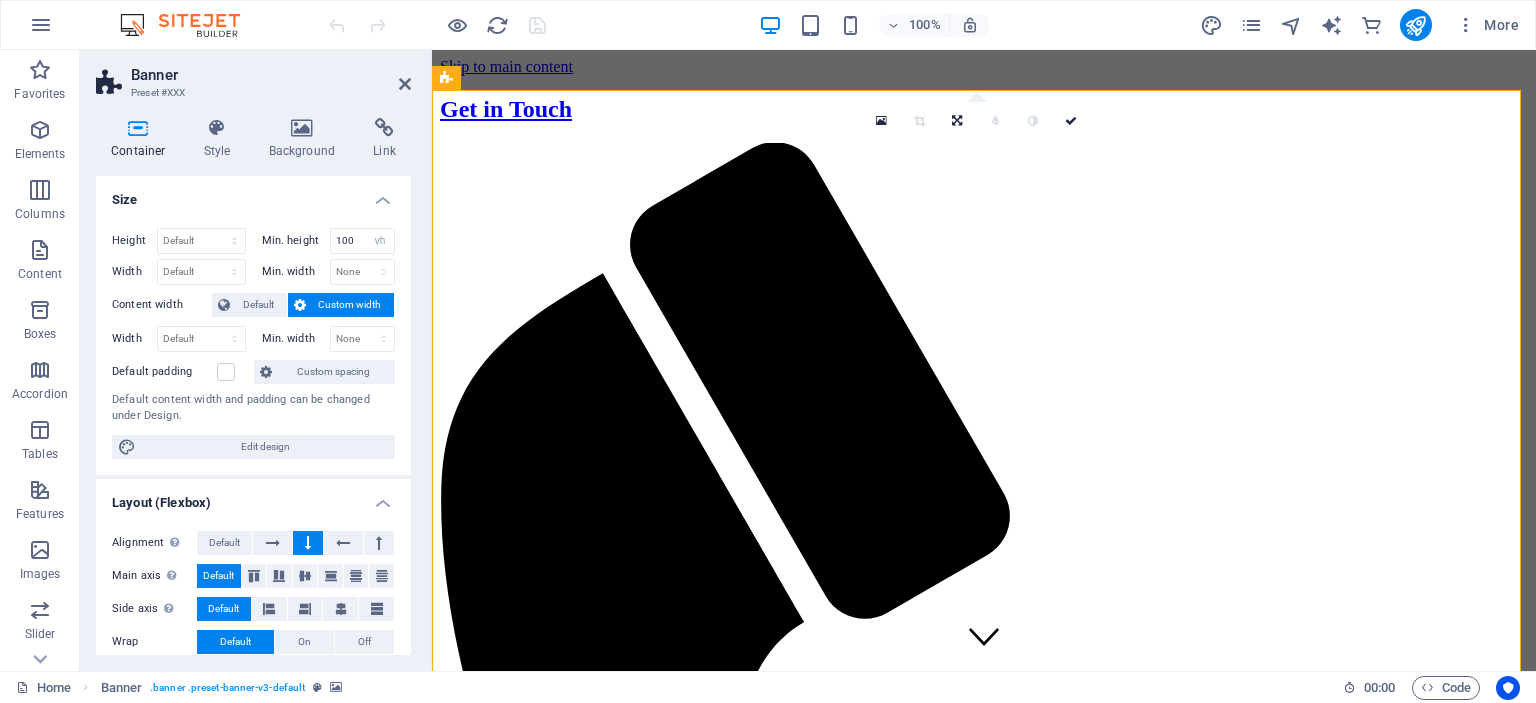 click at bounding box center [138, 128] 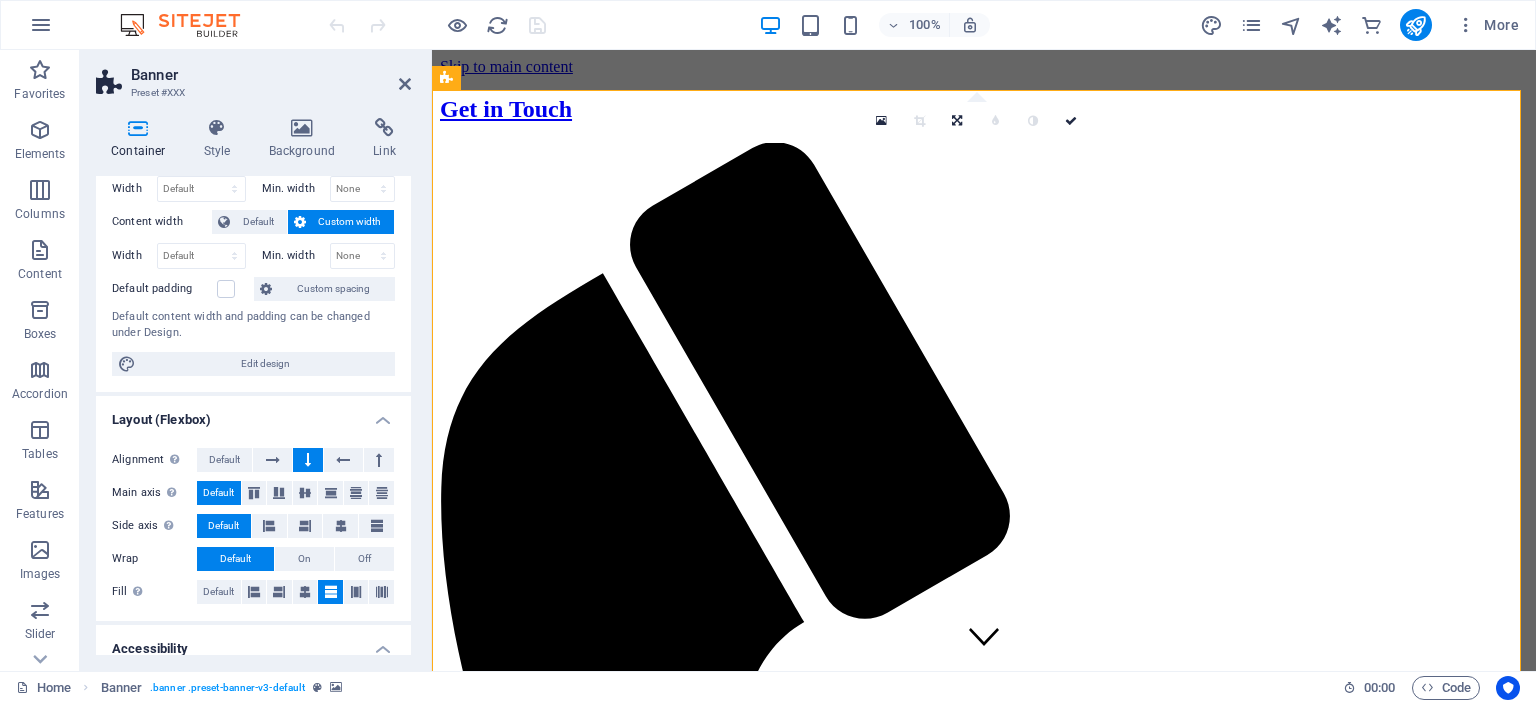 scroll, scrollTop: 80, scrollLeft: 0, axis: vertical 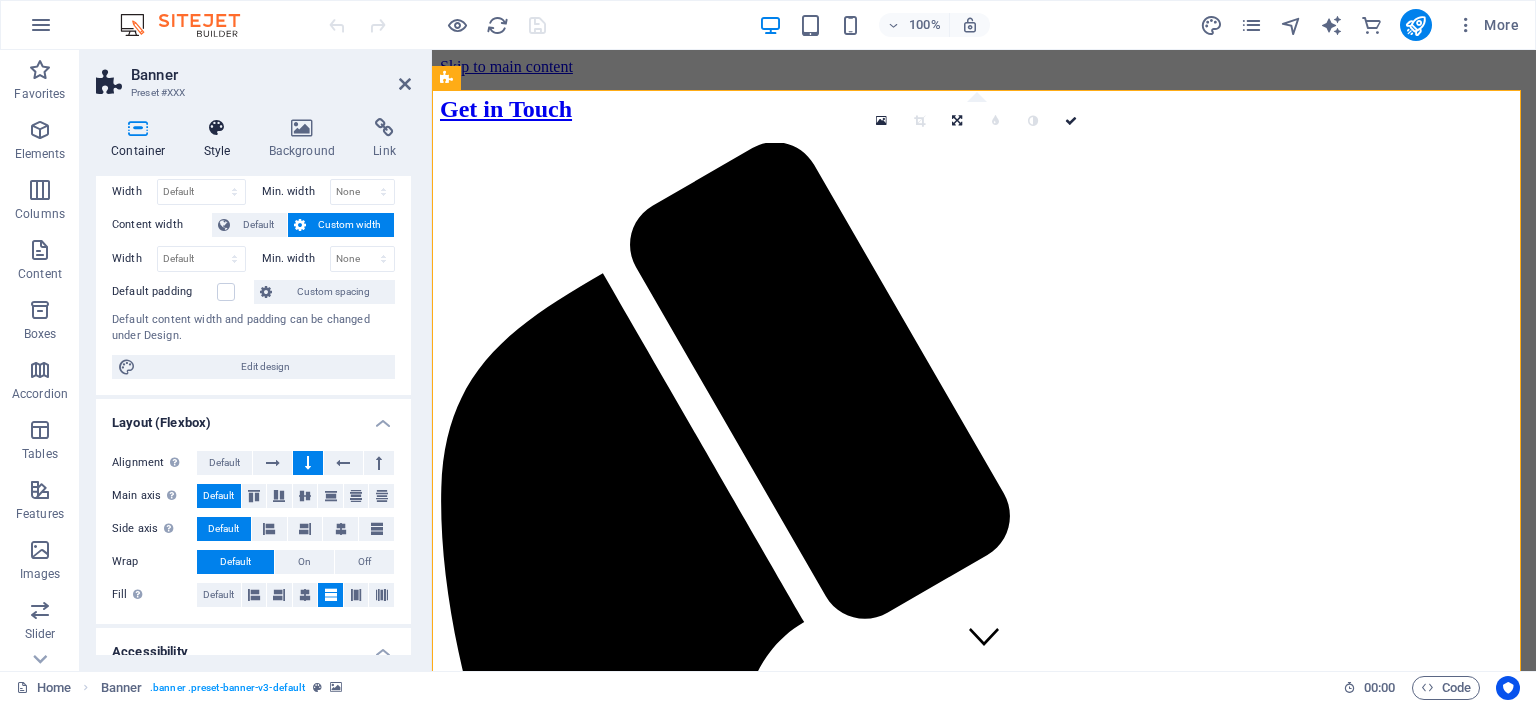 click at bounding box center (217, 128) 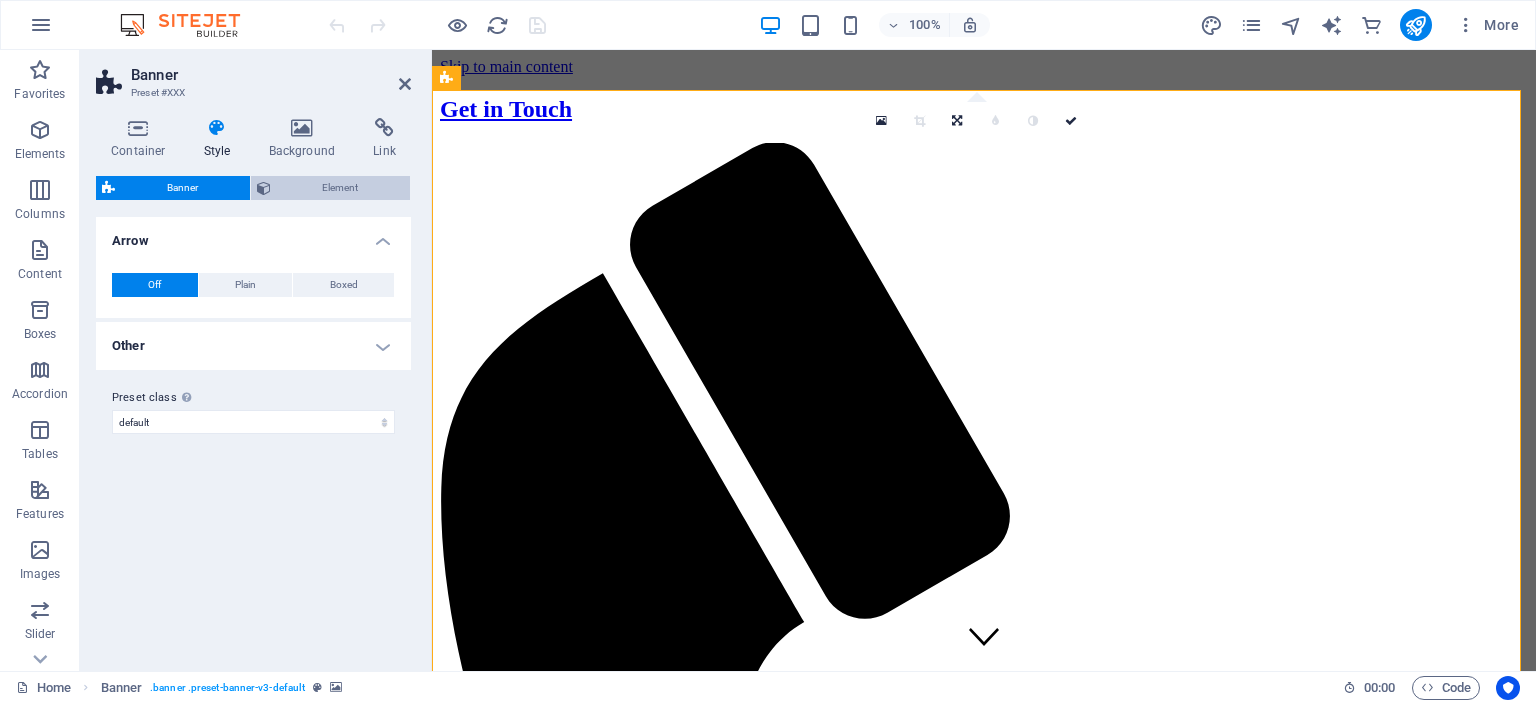 click on "Element" at bounding box center [341, 188] 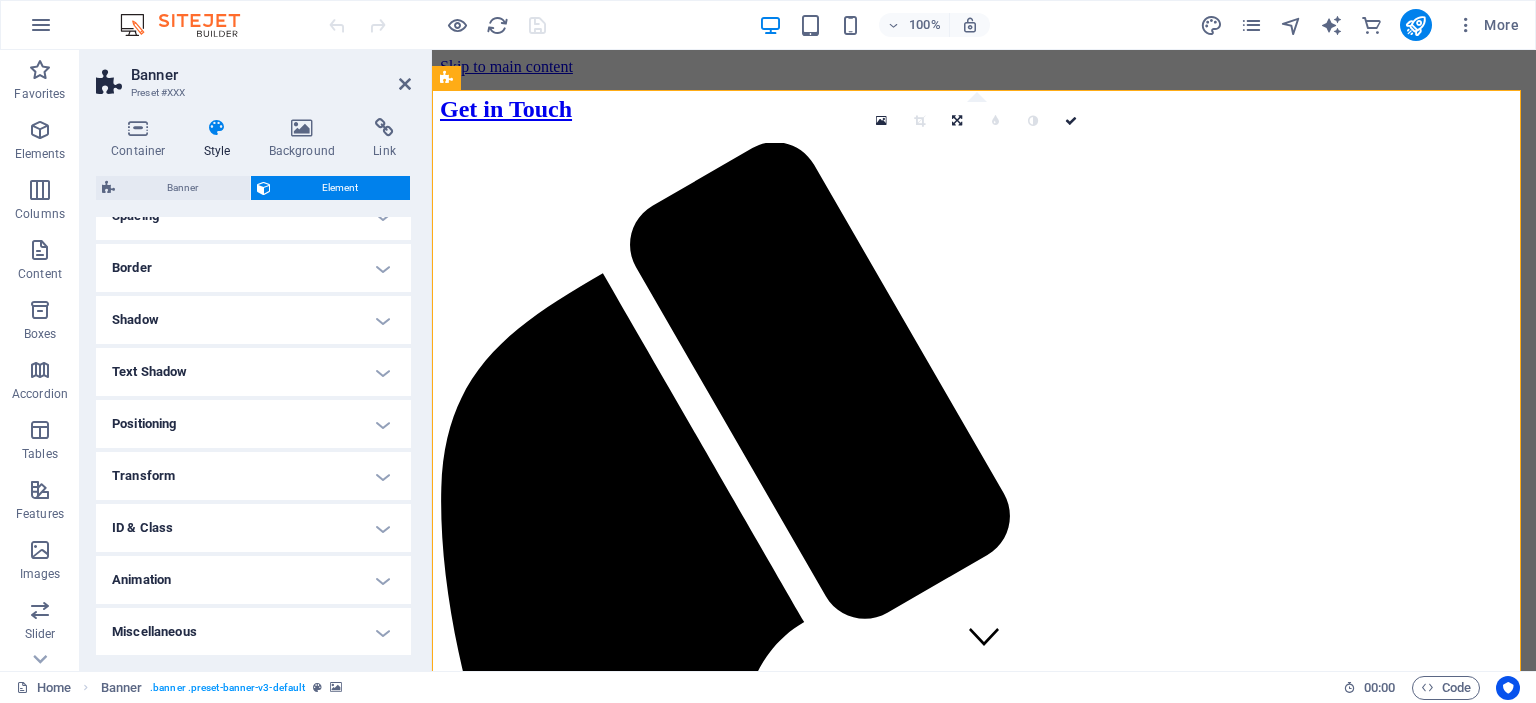 scroll, scrollTop: 0, scrollLeft: 0, axis: both 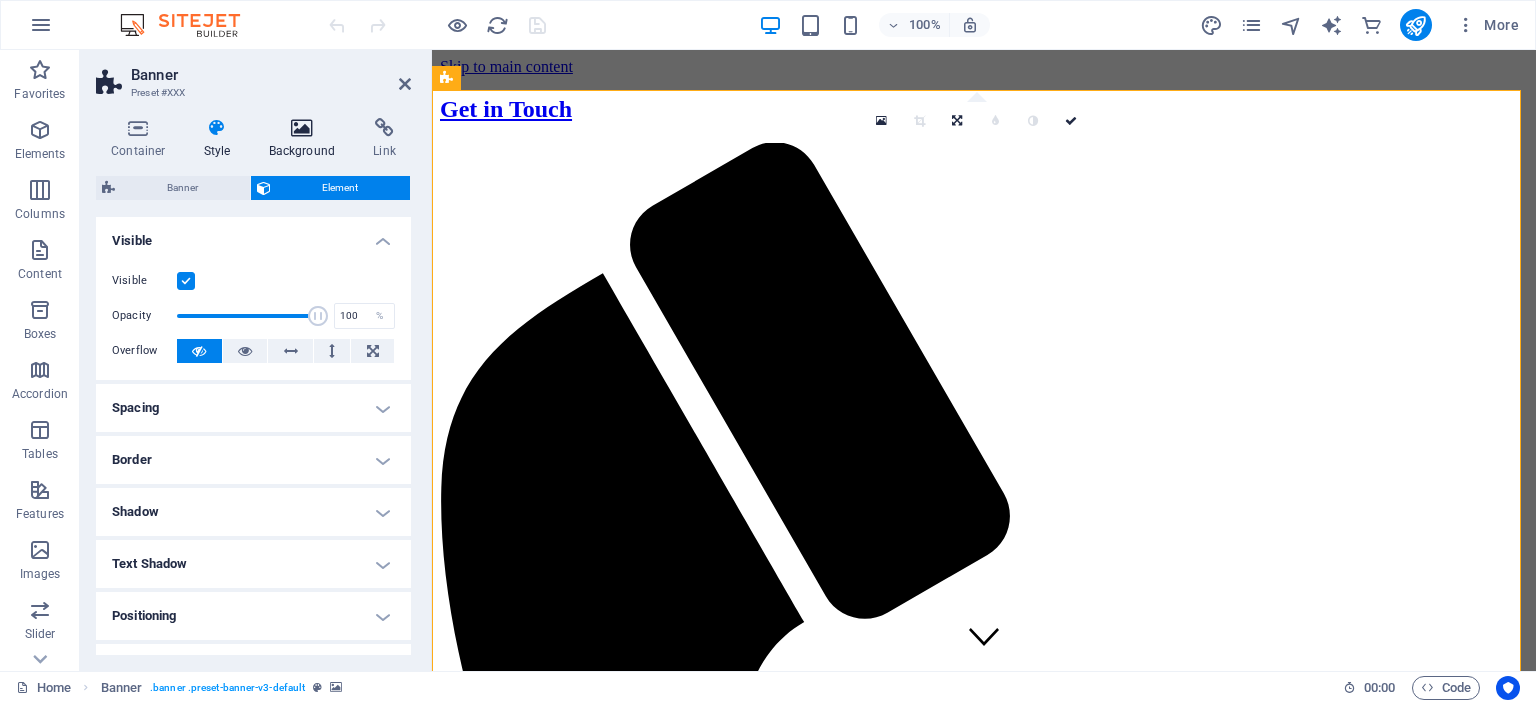 click on "Background" at bounding box center [306, 139] 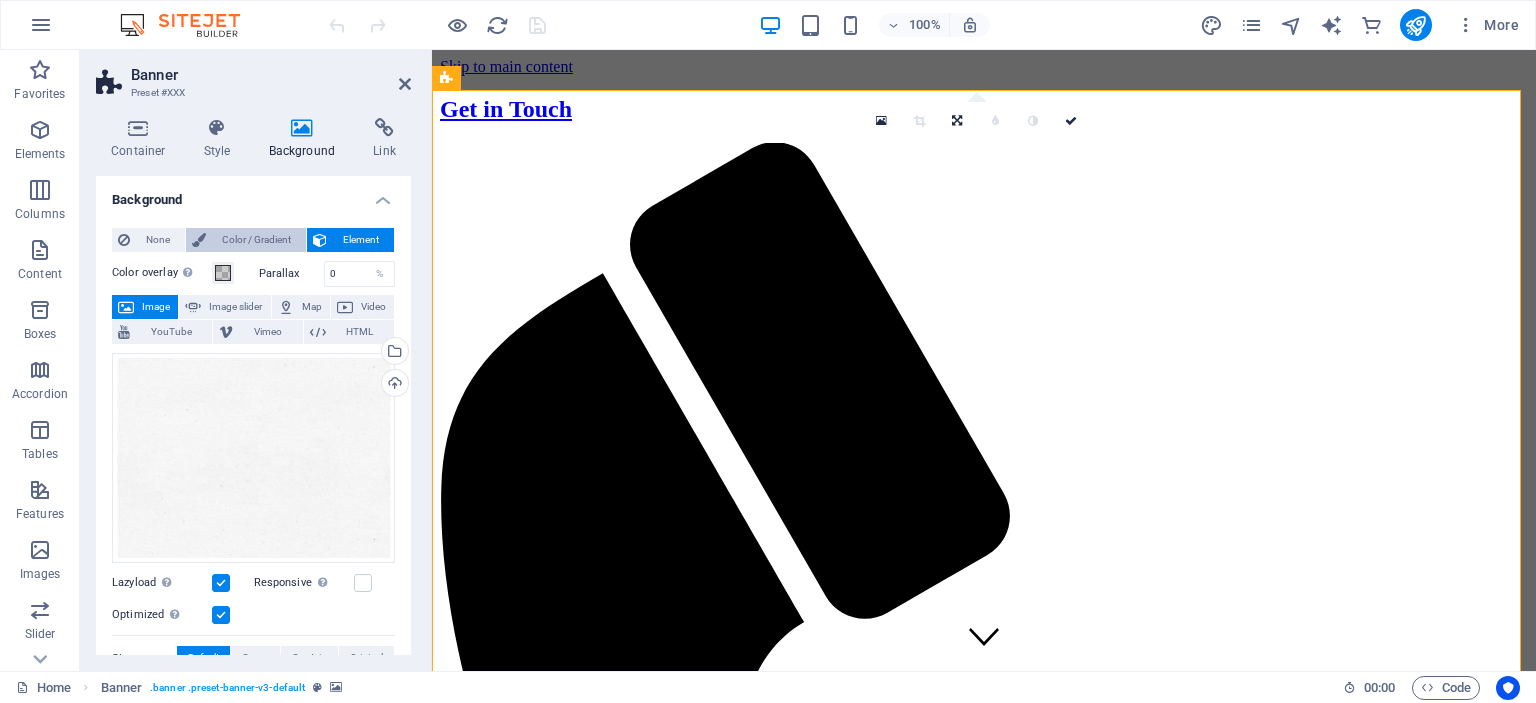 click on "Color / Gradient" at bounding box center [256, 240] 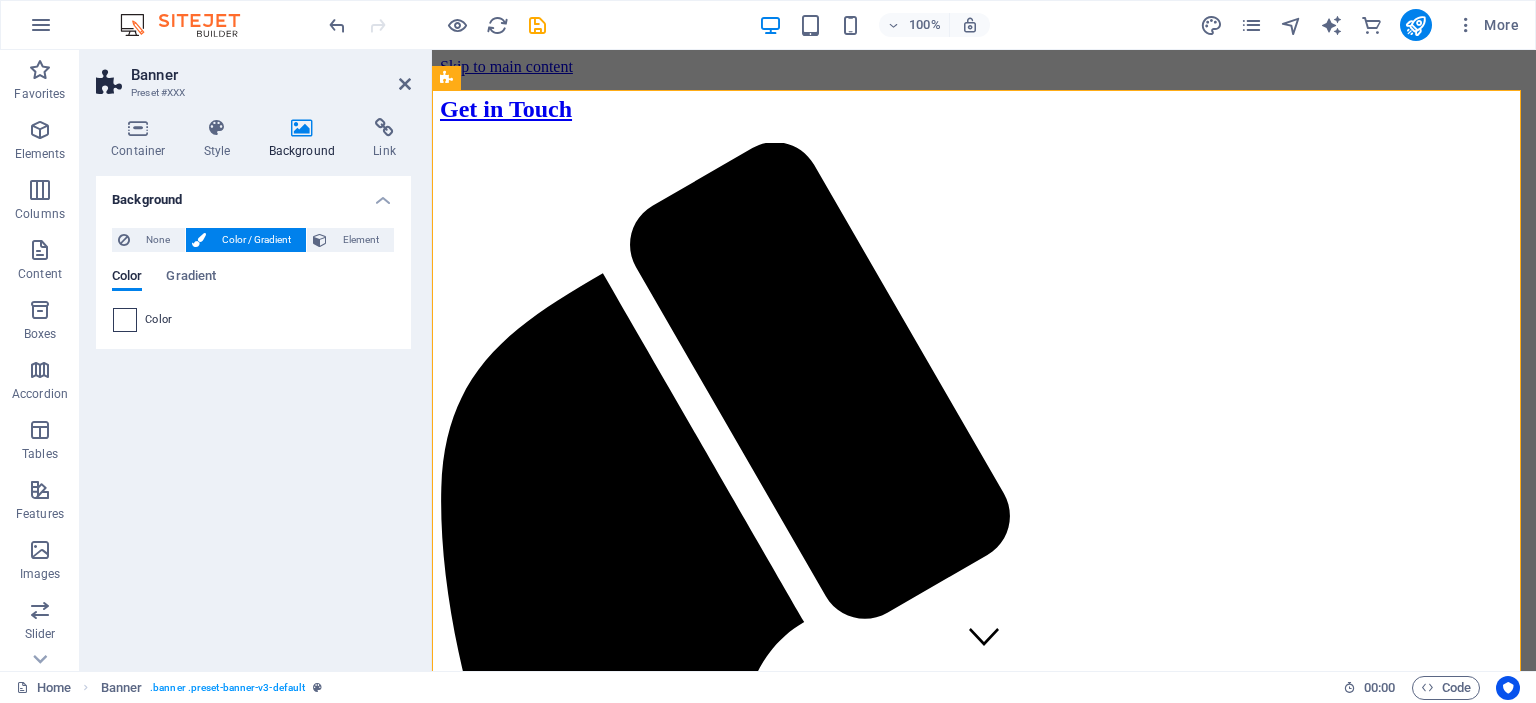 click at bounding box center (125, 320) 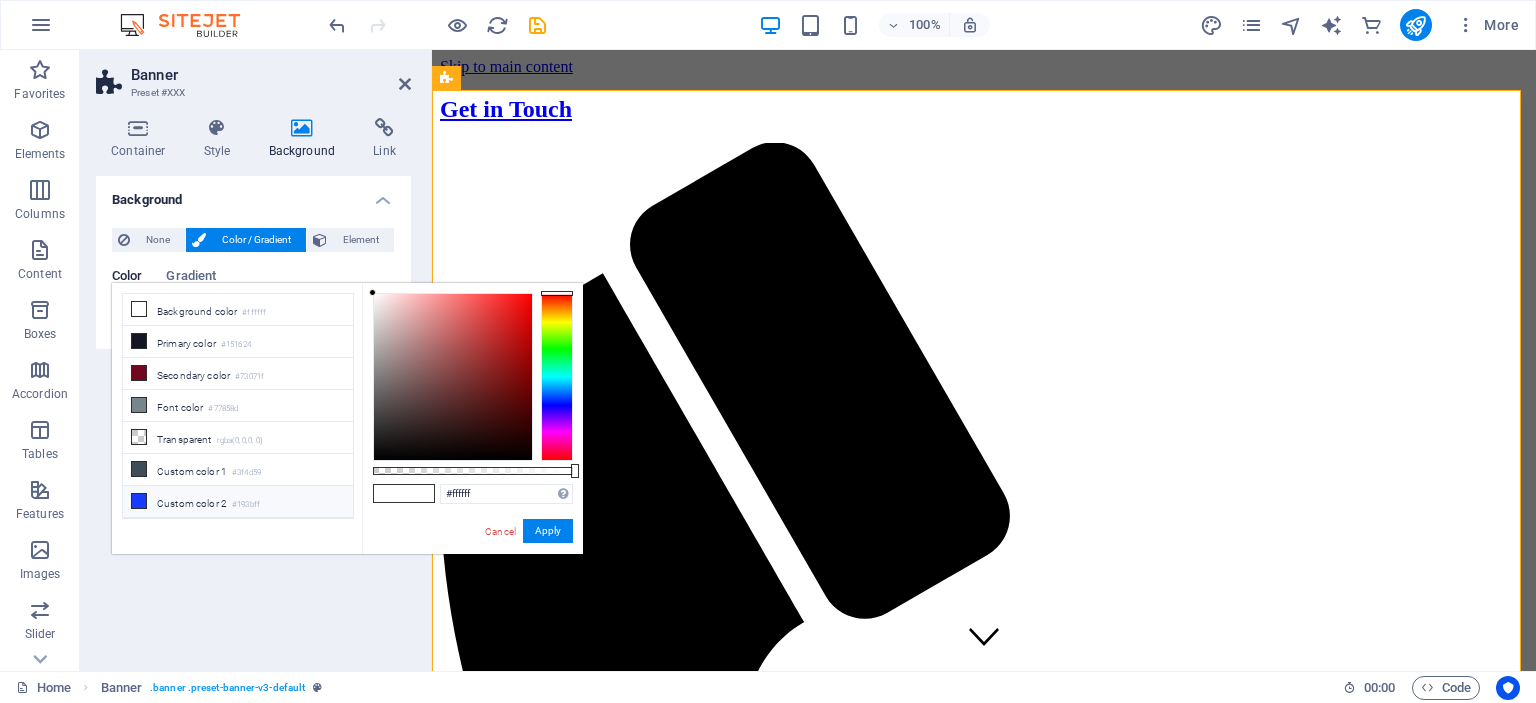click on "Custom color 2
#XXX" at bounding box center (238, 502) 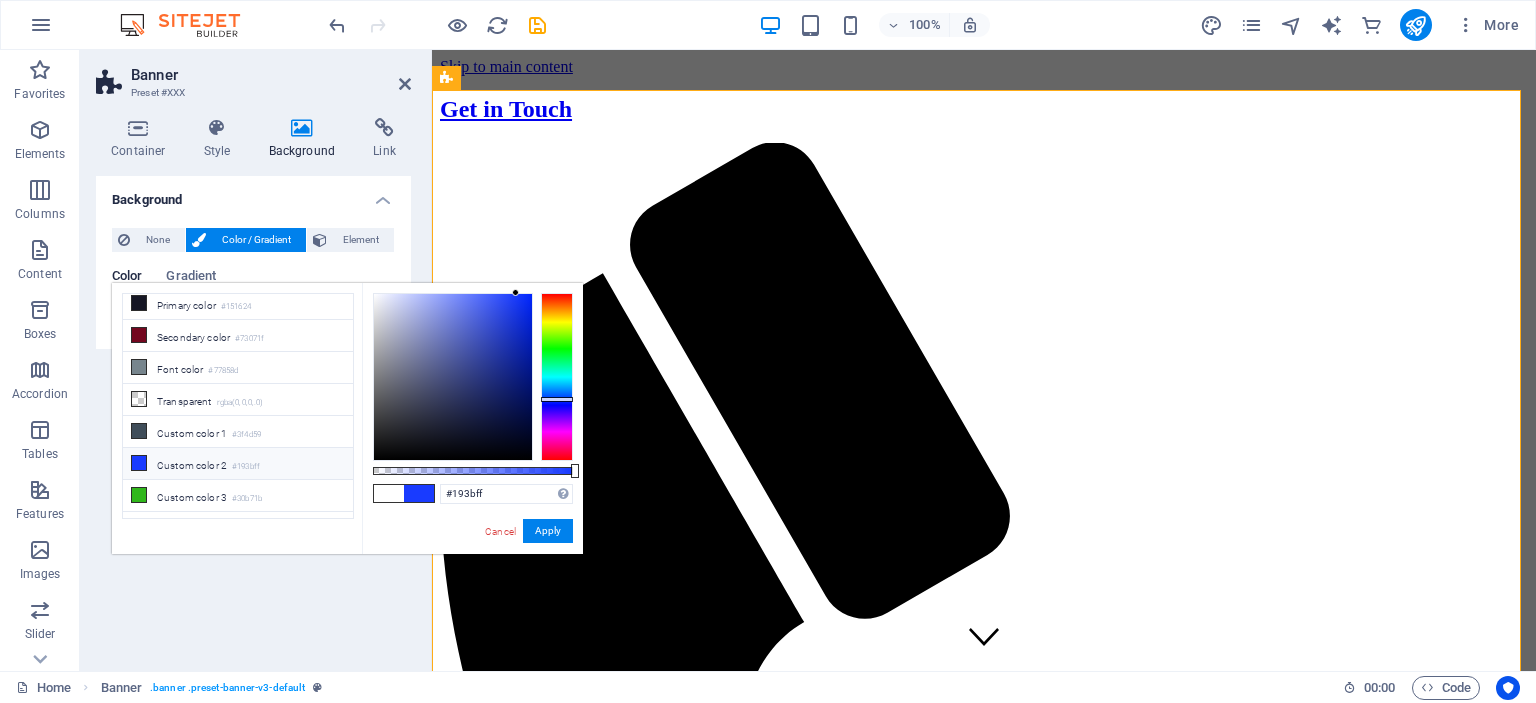 scroll, scrollTop: 83, scrollLeft: 0, axis: vertical 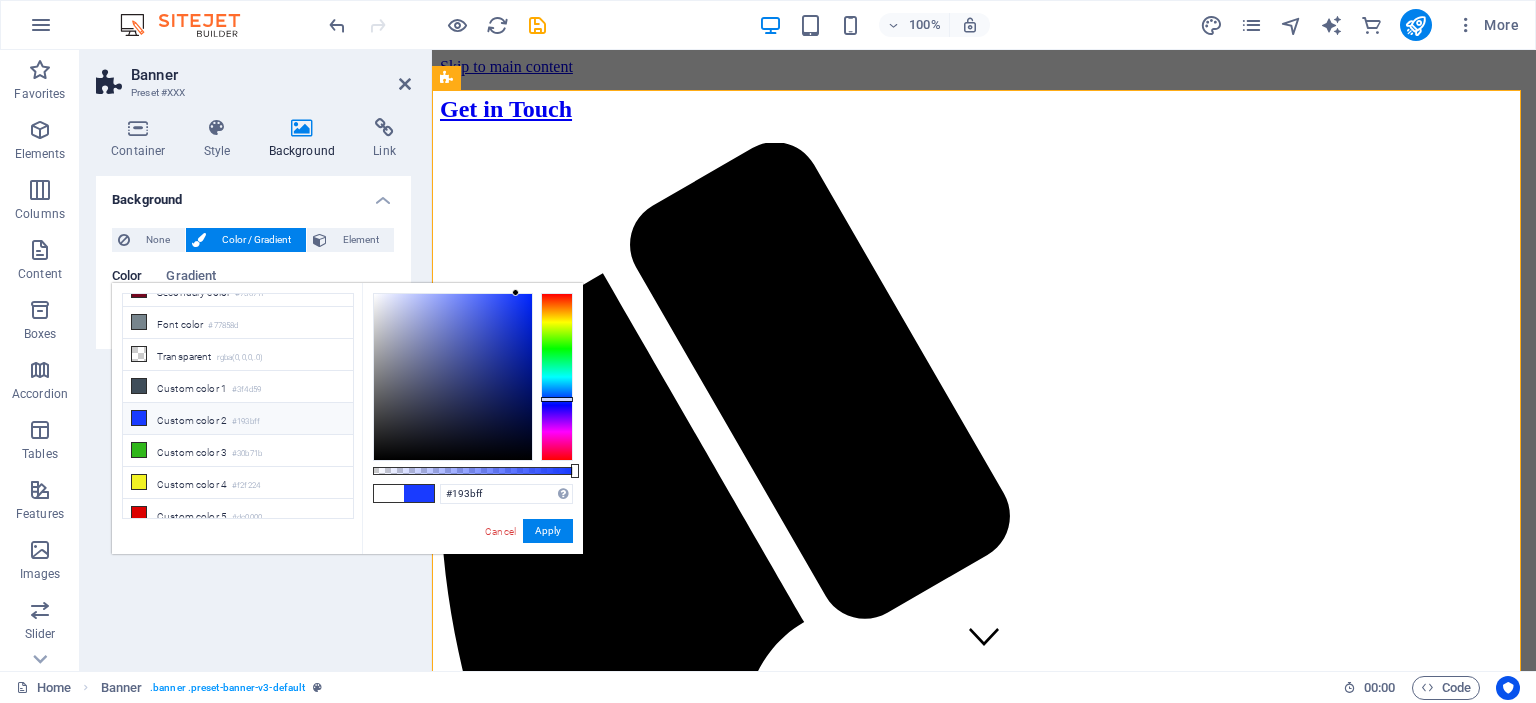 click on "Custom color 5
#XXX" at bounding box center [238, 515] 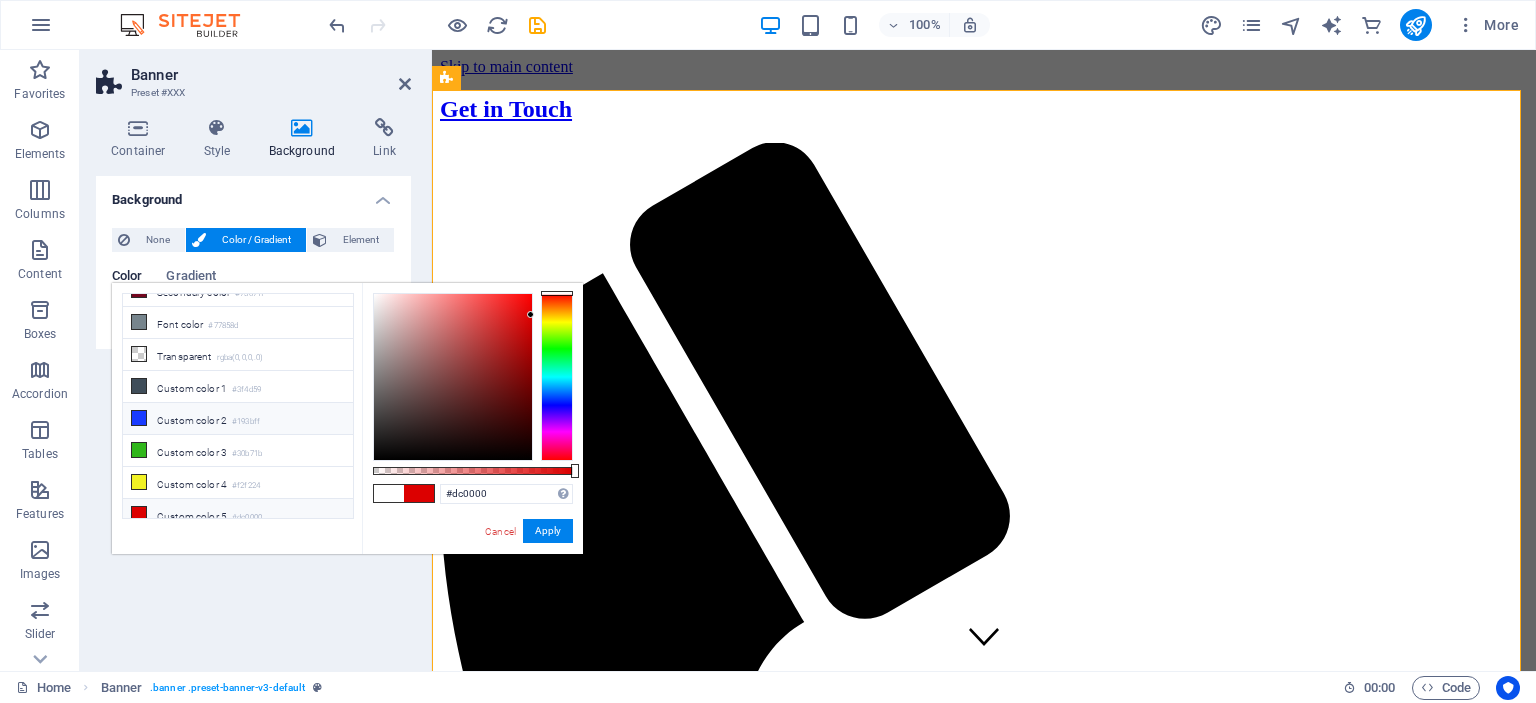 scroll, scrollTop: 0, scrollLeft: 0, axis: both 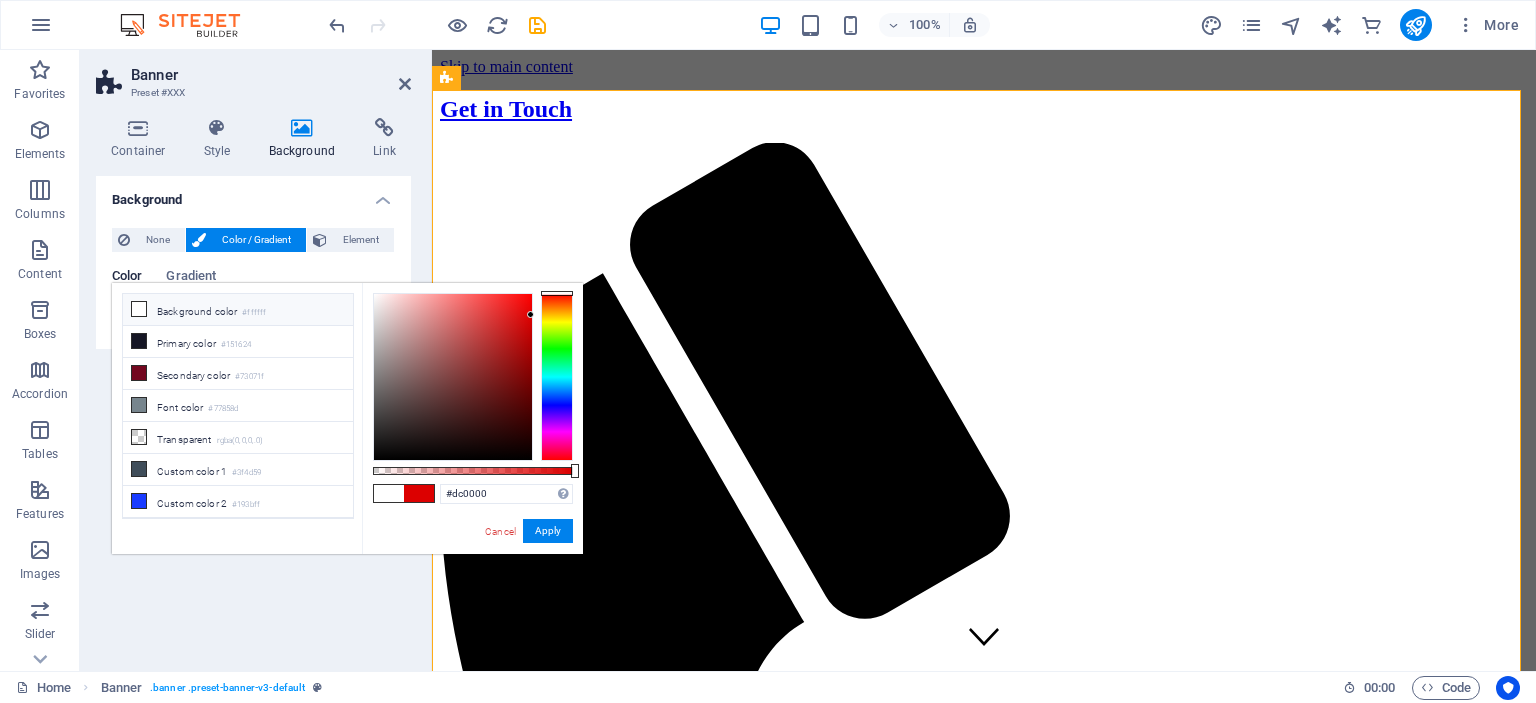 click on "Background color
#ffffff" at bounding box center (238, 310) 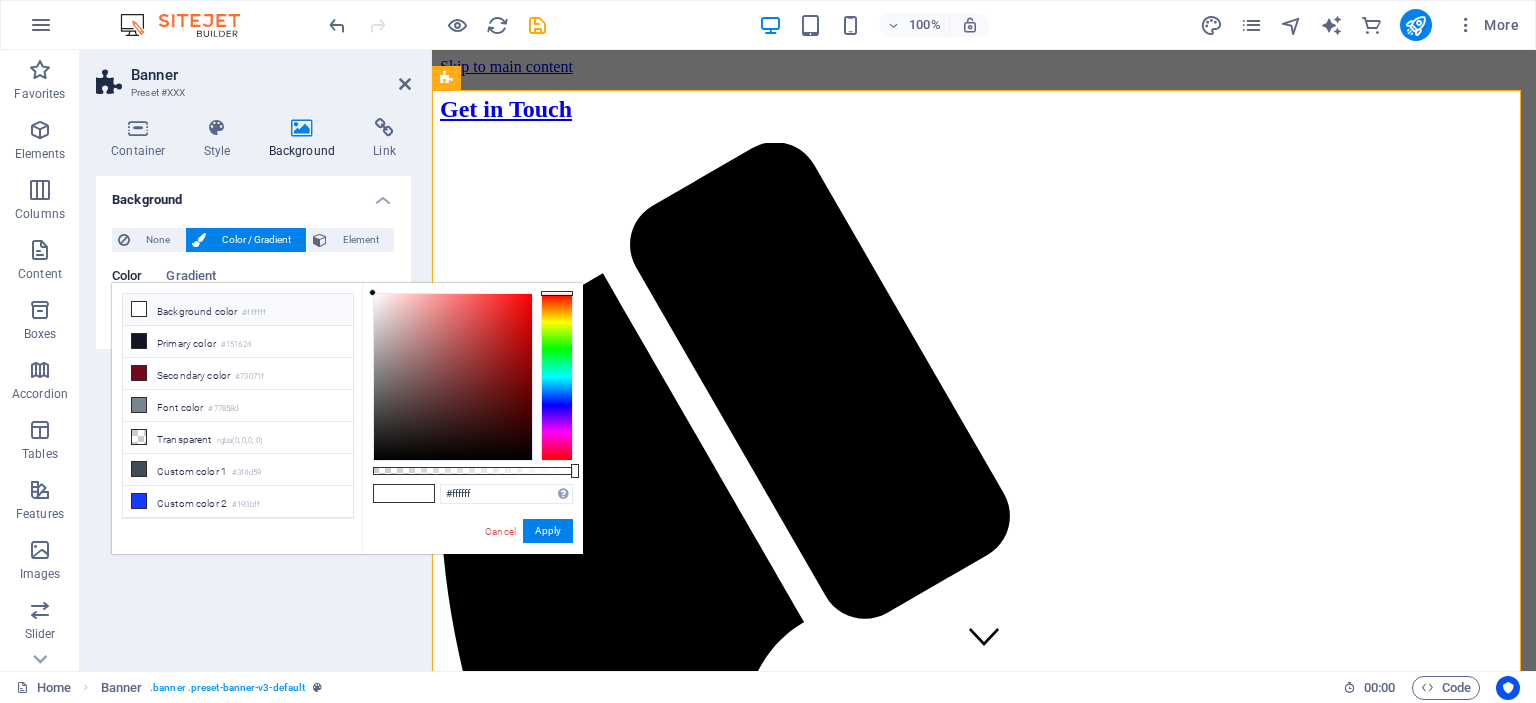 click at bounding box center [557, 377] 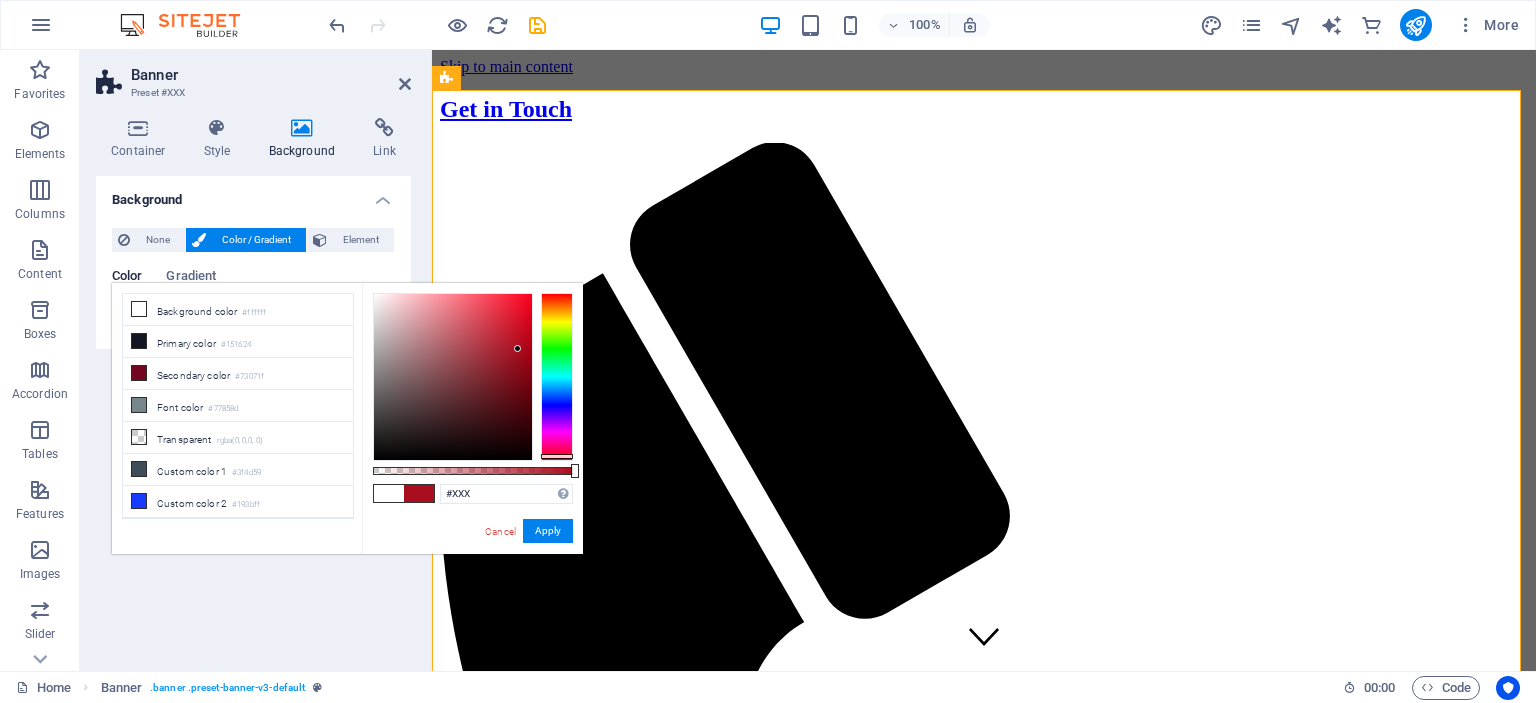 click at bounding box center (453, 377) 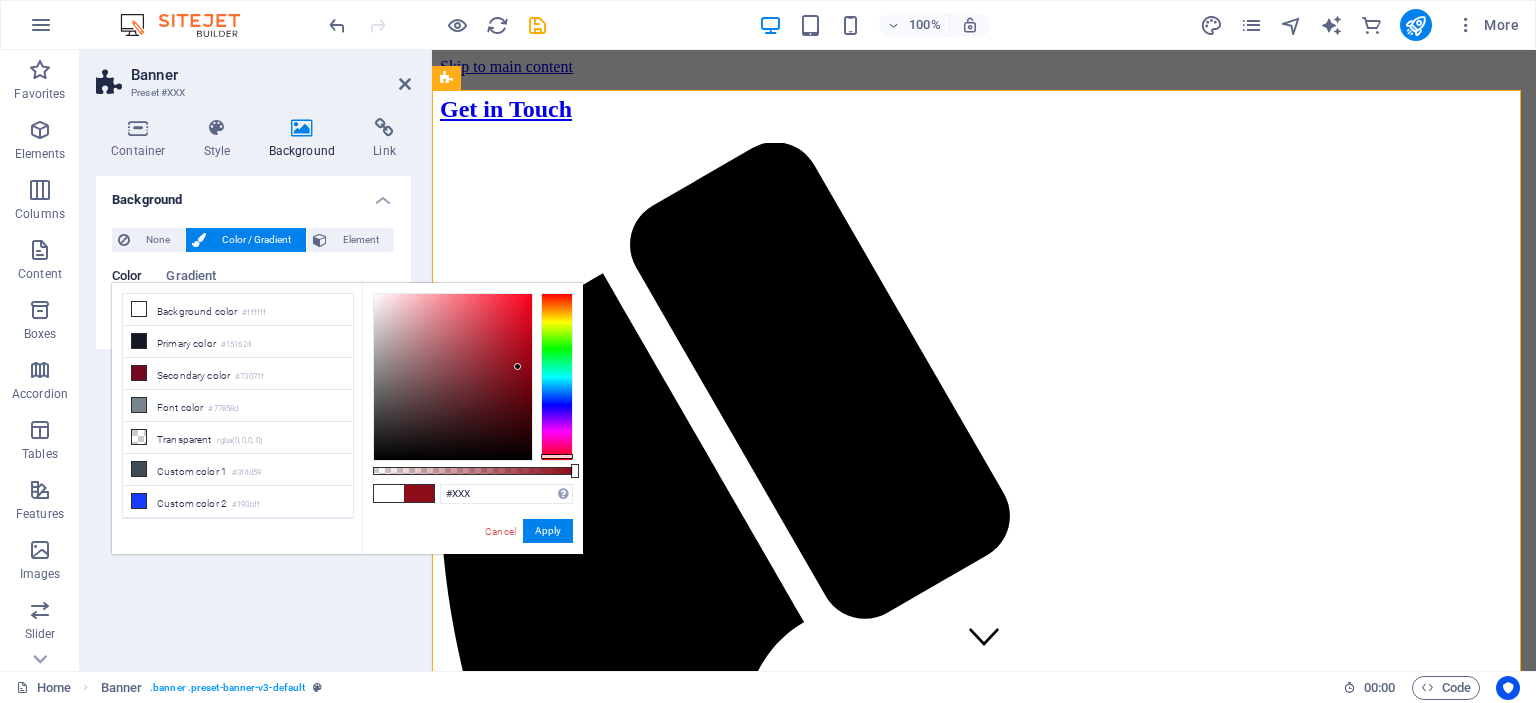 click at bounding box center [453, 377] 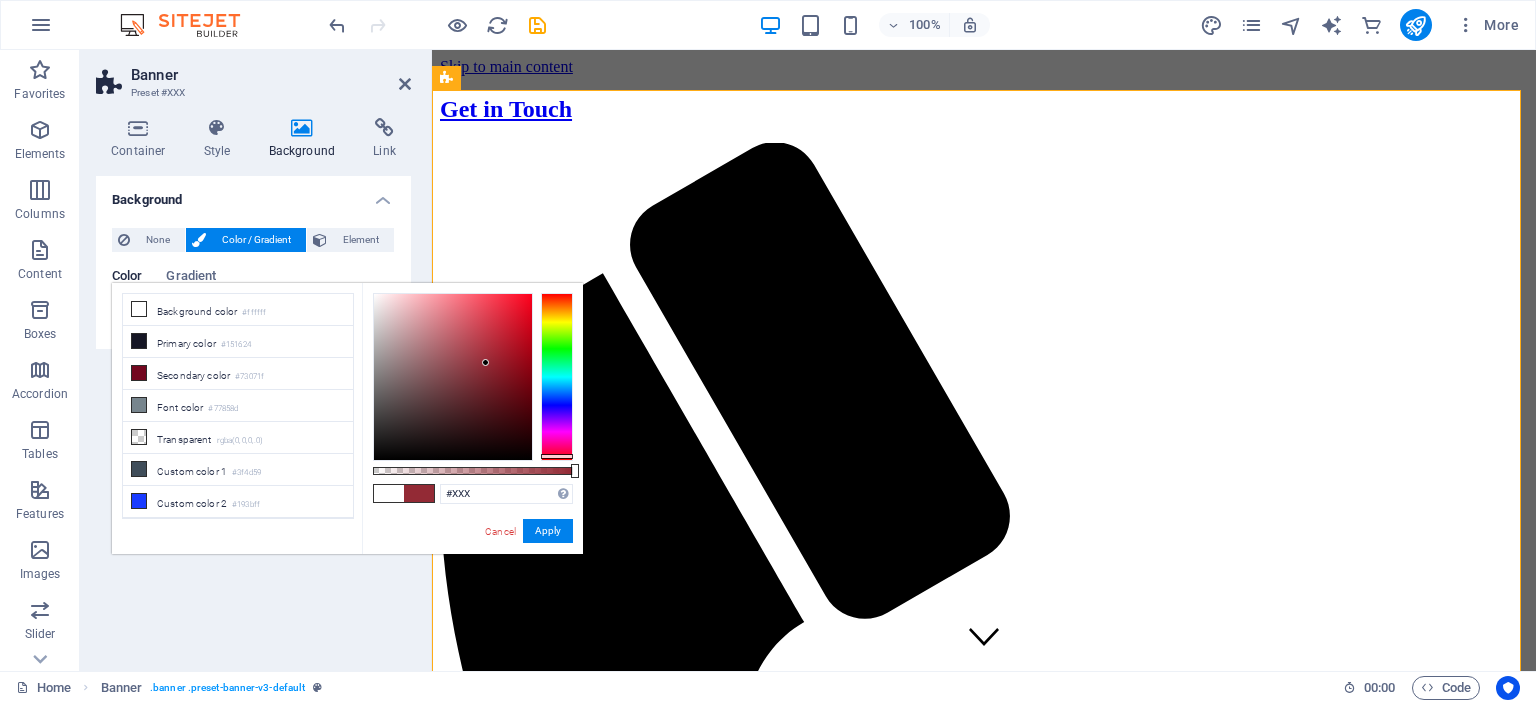 click at bounding box center (453, 377) 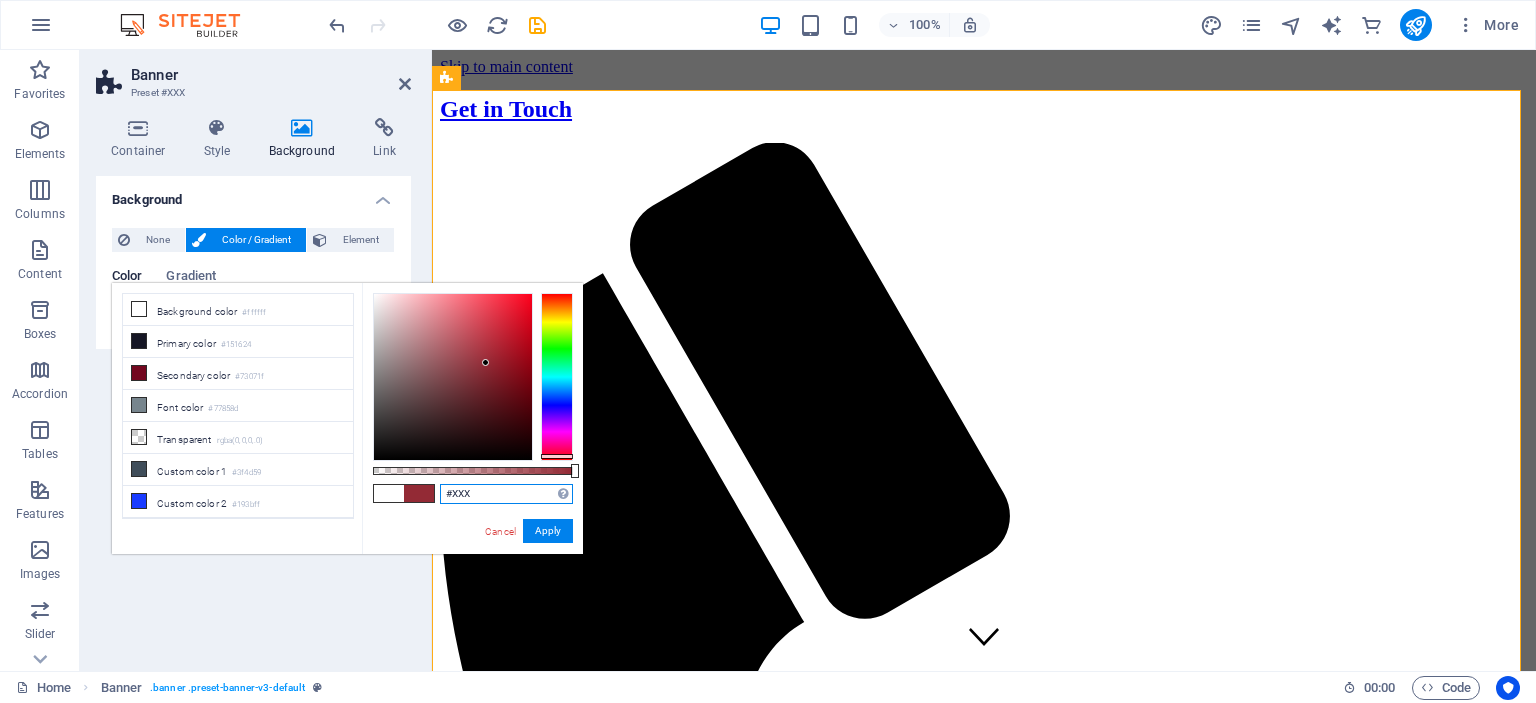 click on "#XXX" at bounding box center (506, 494) 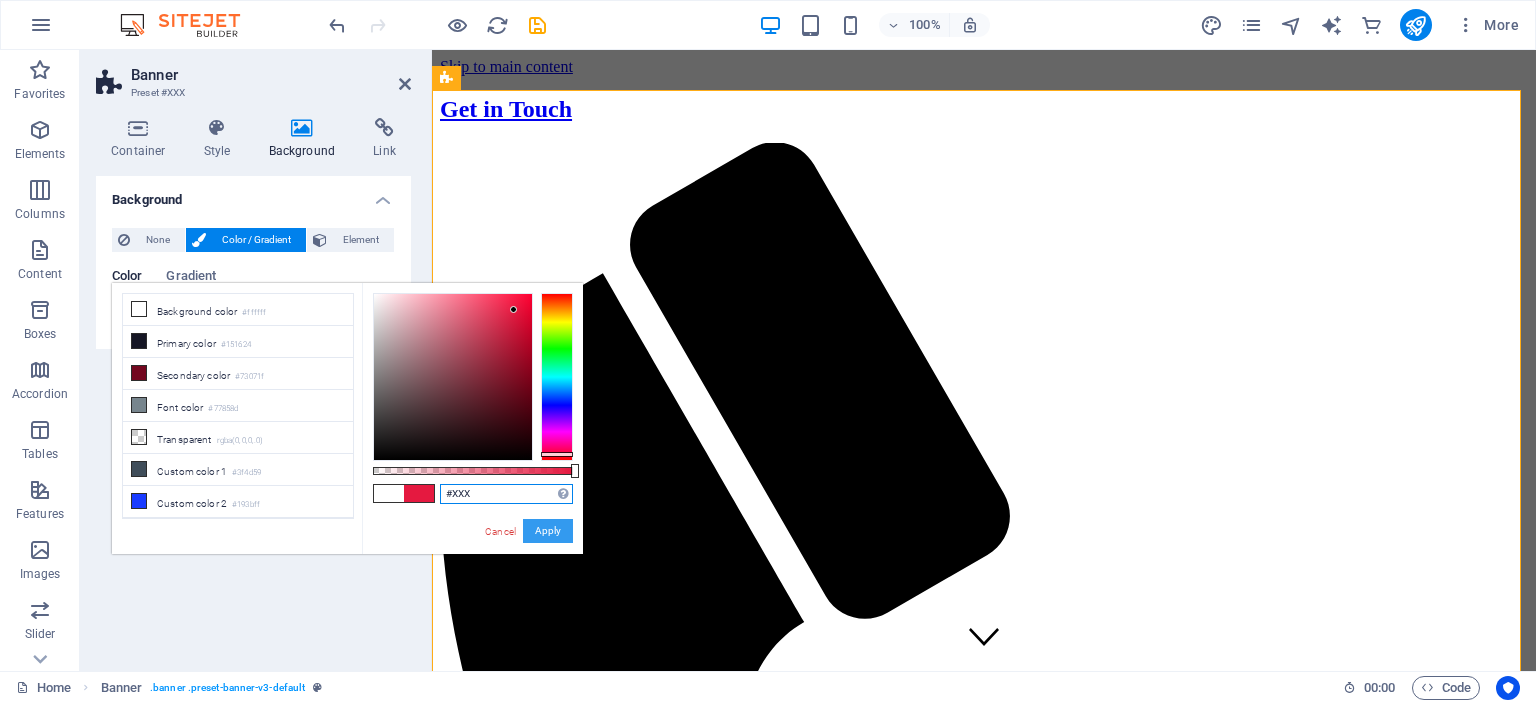 type on "#XXX" 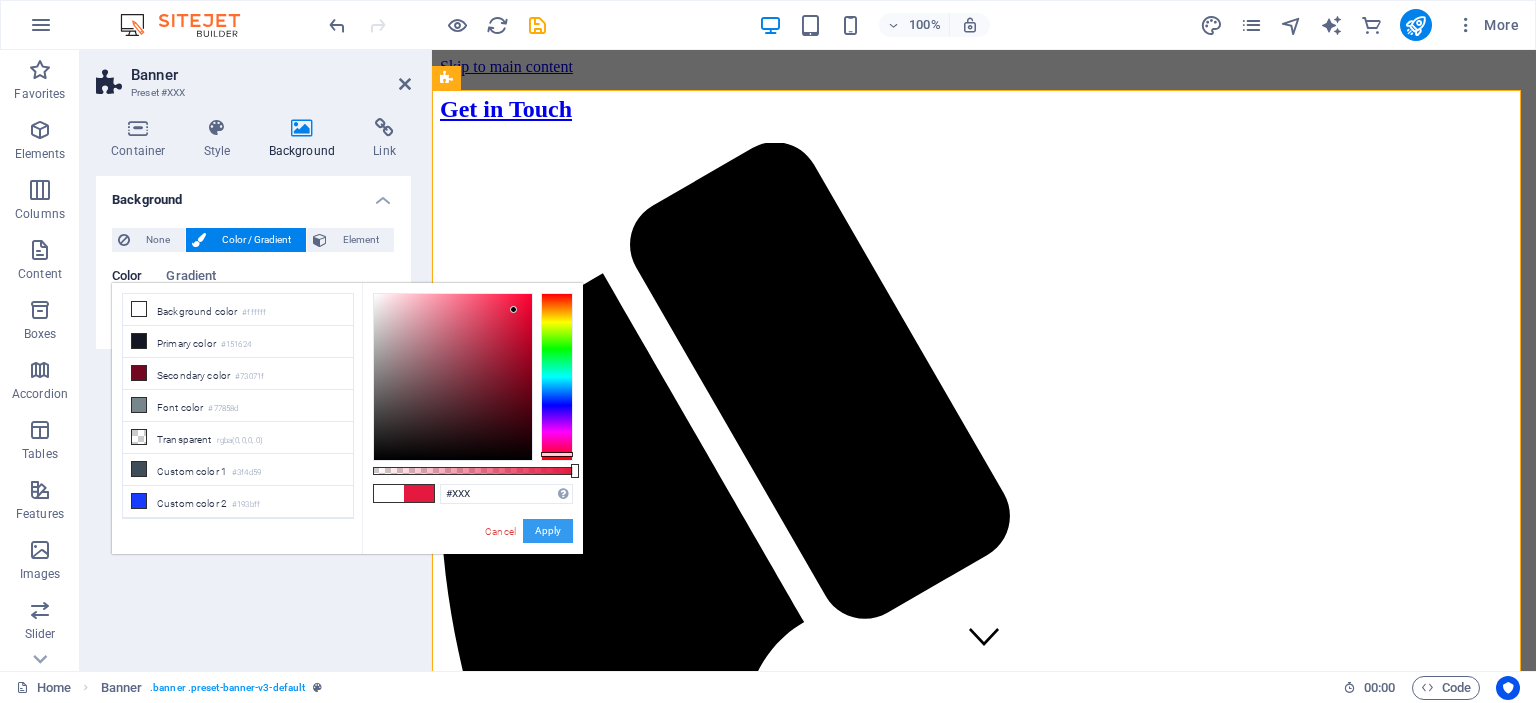 click on "Apply" at bounding box center (548, 531) 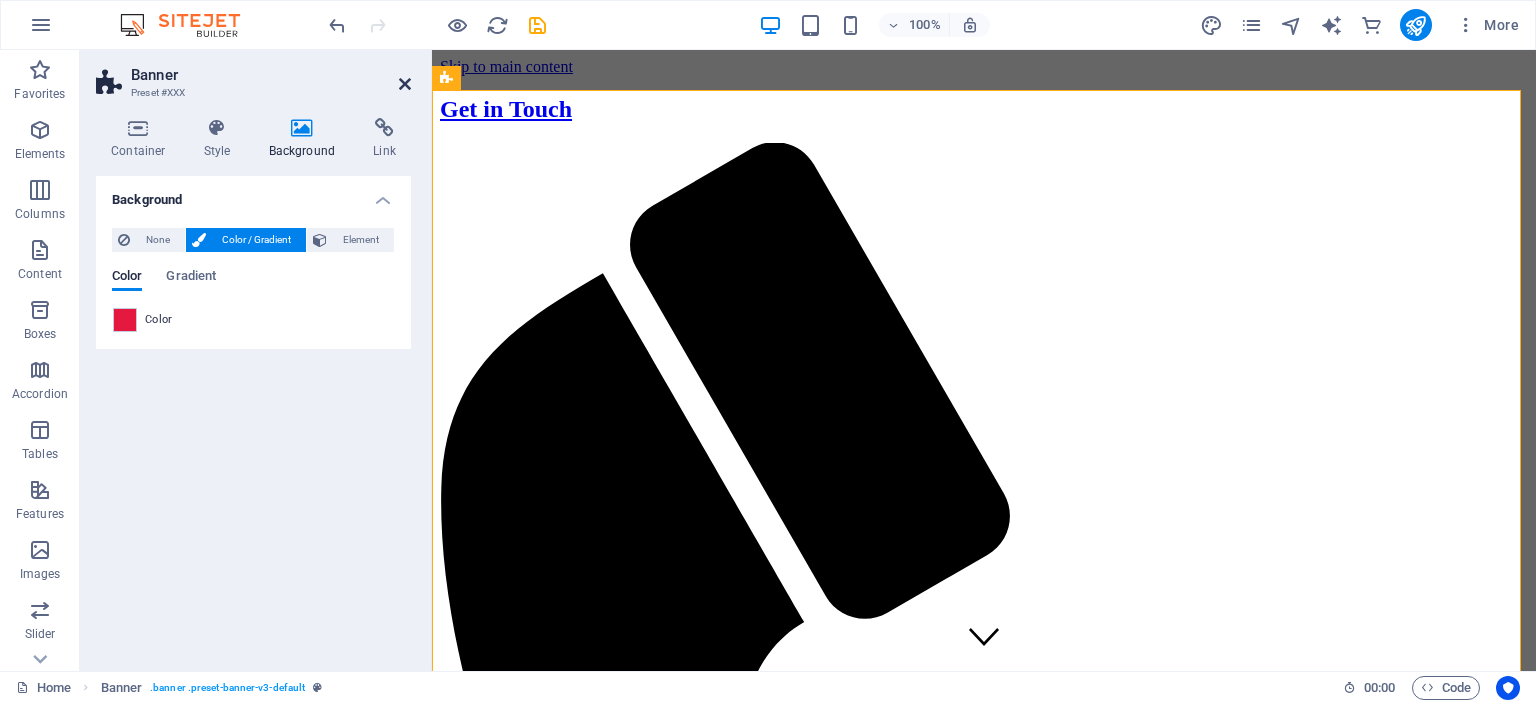 click at bounding box center (405, 84) 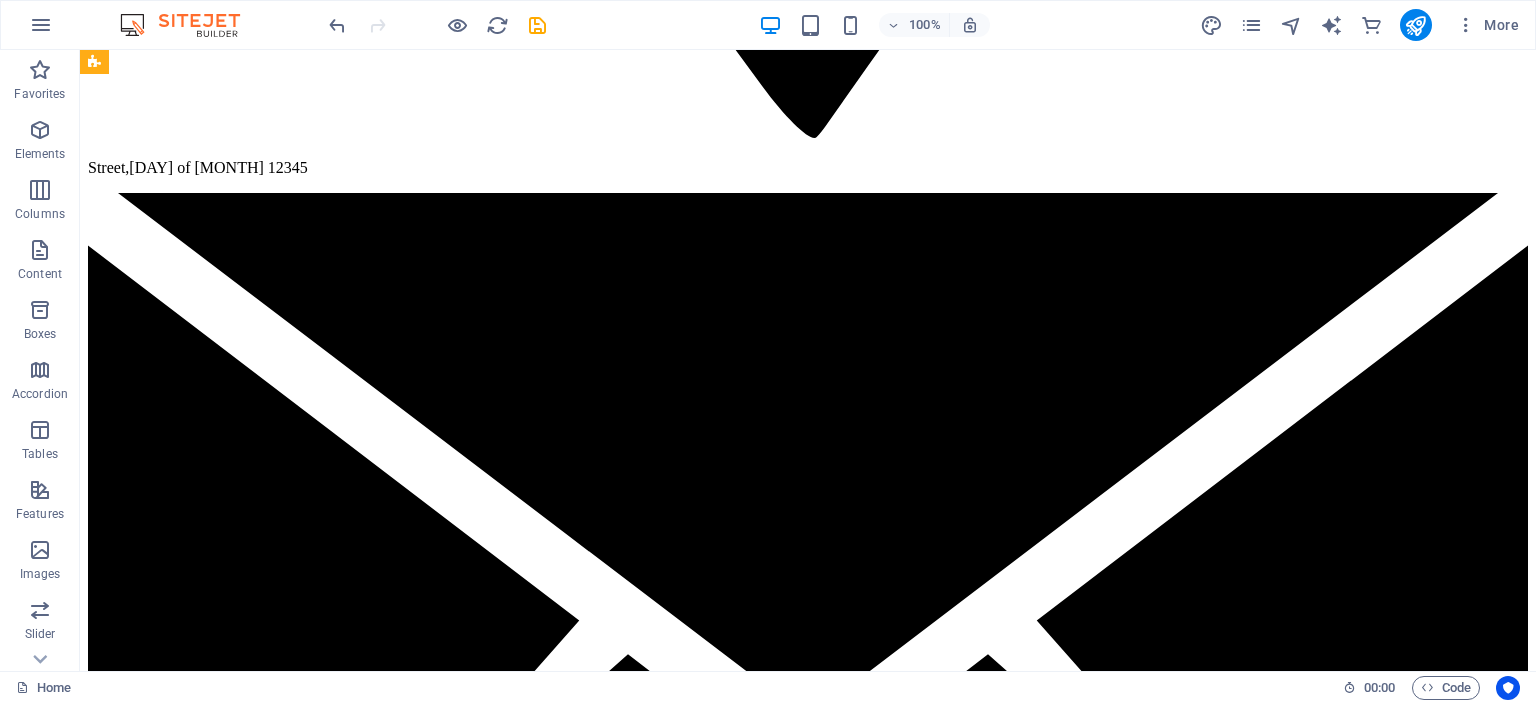 scroll, scrollTop: 4088, scrollLeft: 0, axis: vertical 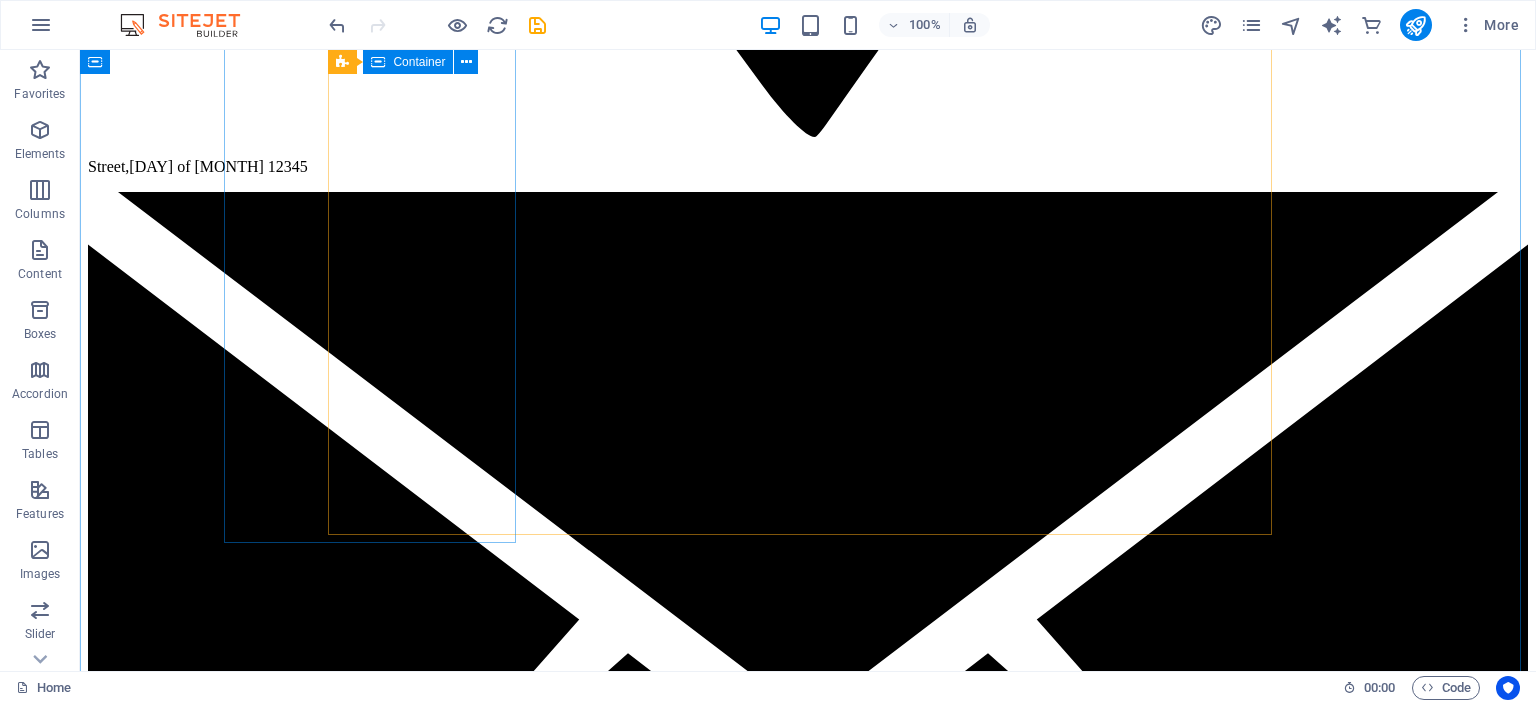 click on "Pricing" at bounding box center (808, 12233) 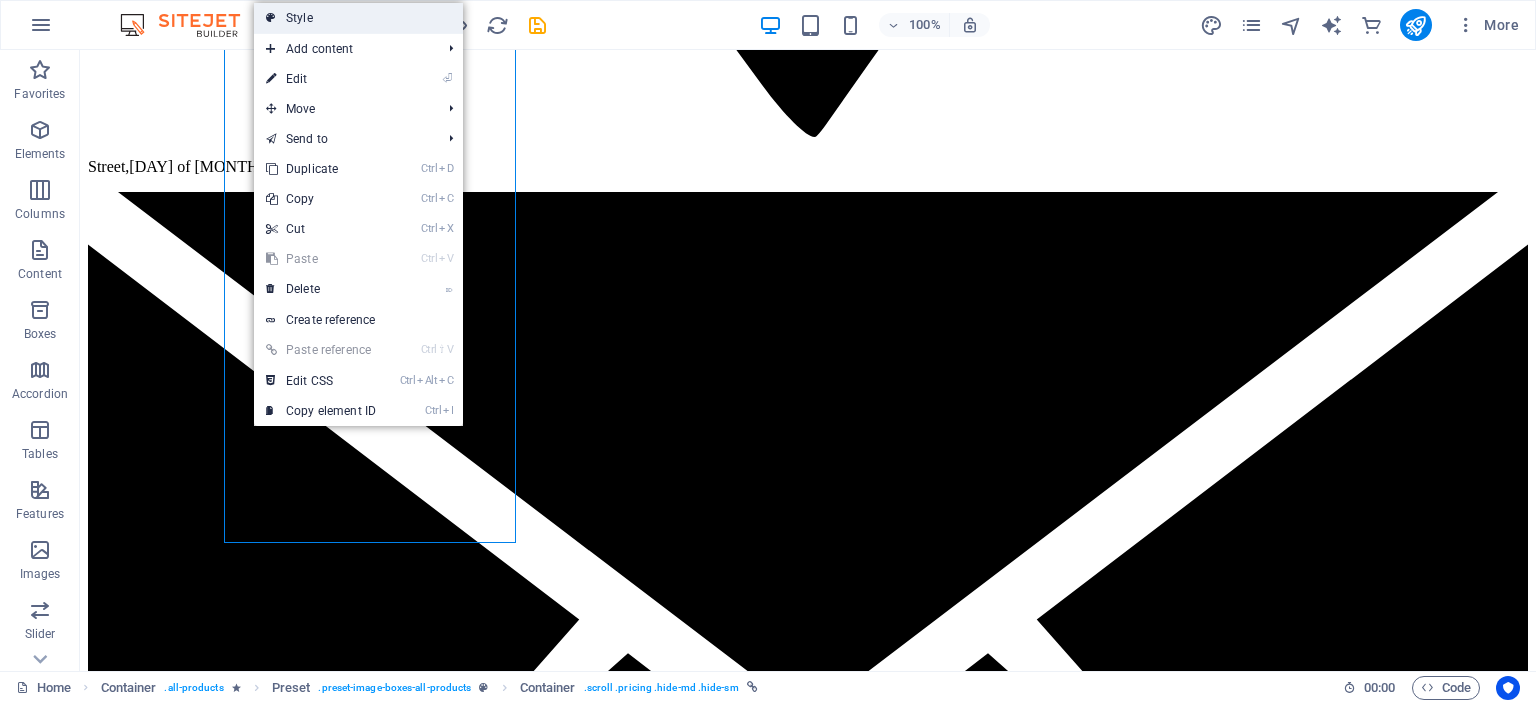 click on "Style" at bounding box center (358, 18) 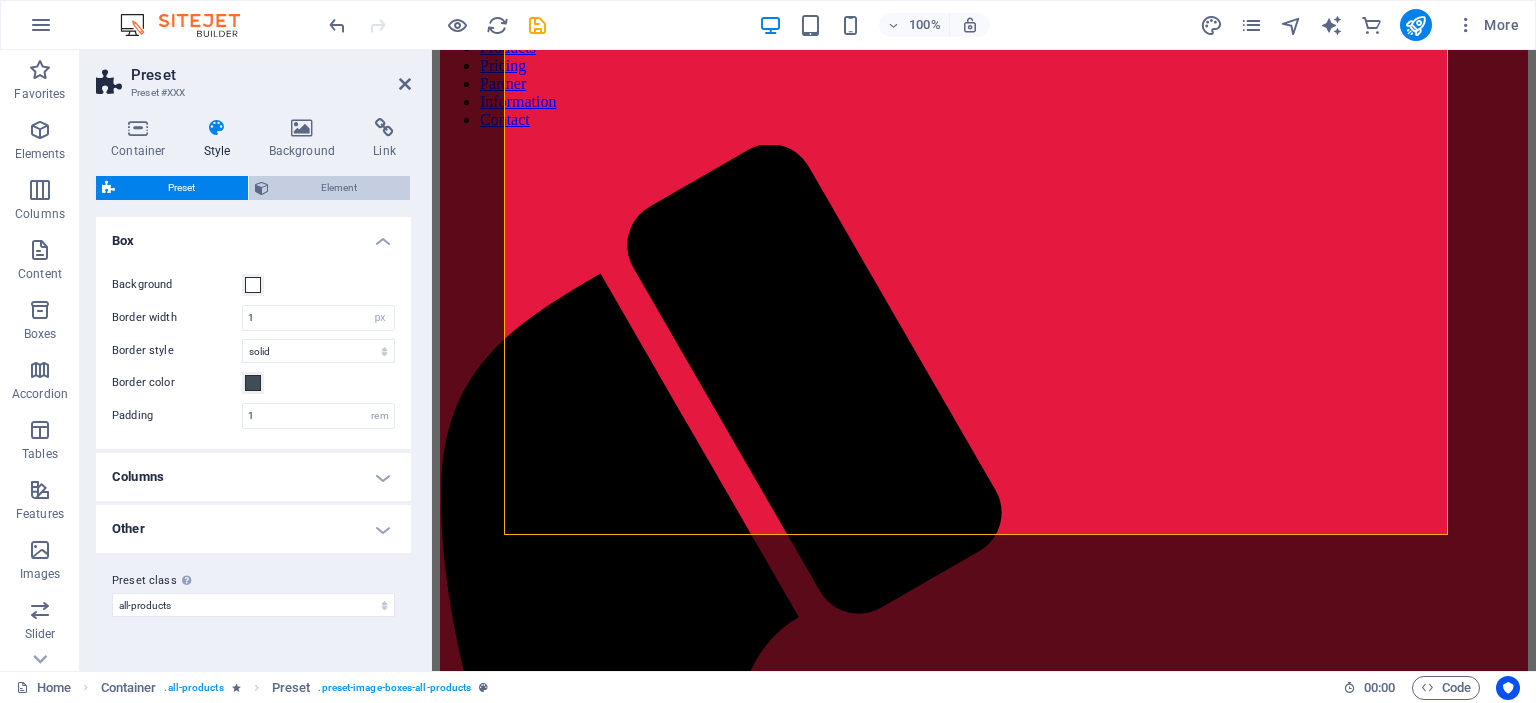 click on "Element" at bounding box center (340, 188) 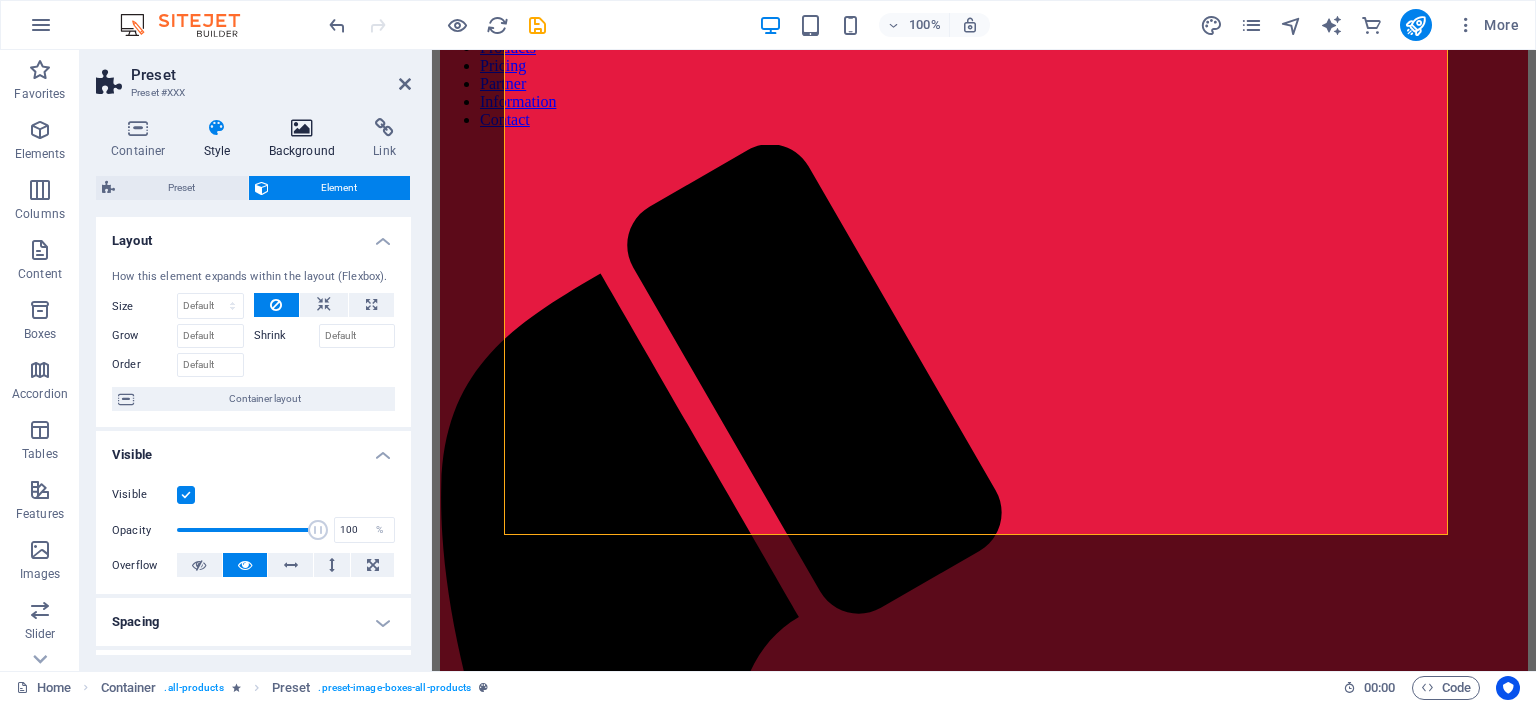 click at bounding box center [302, 128] 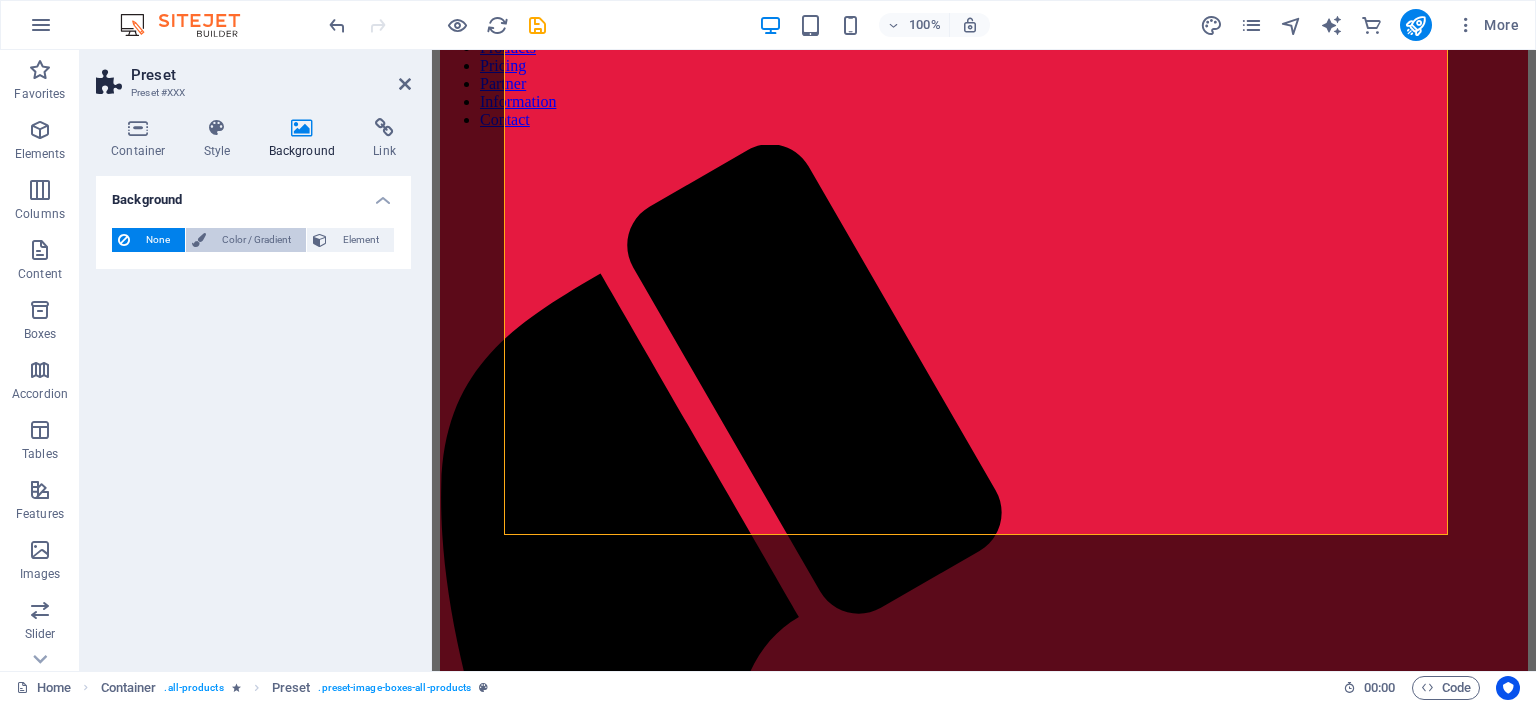 click on "Color / Gradient" at bounding box center [256, 240] 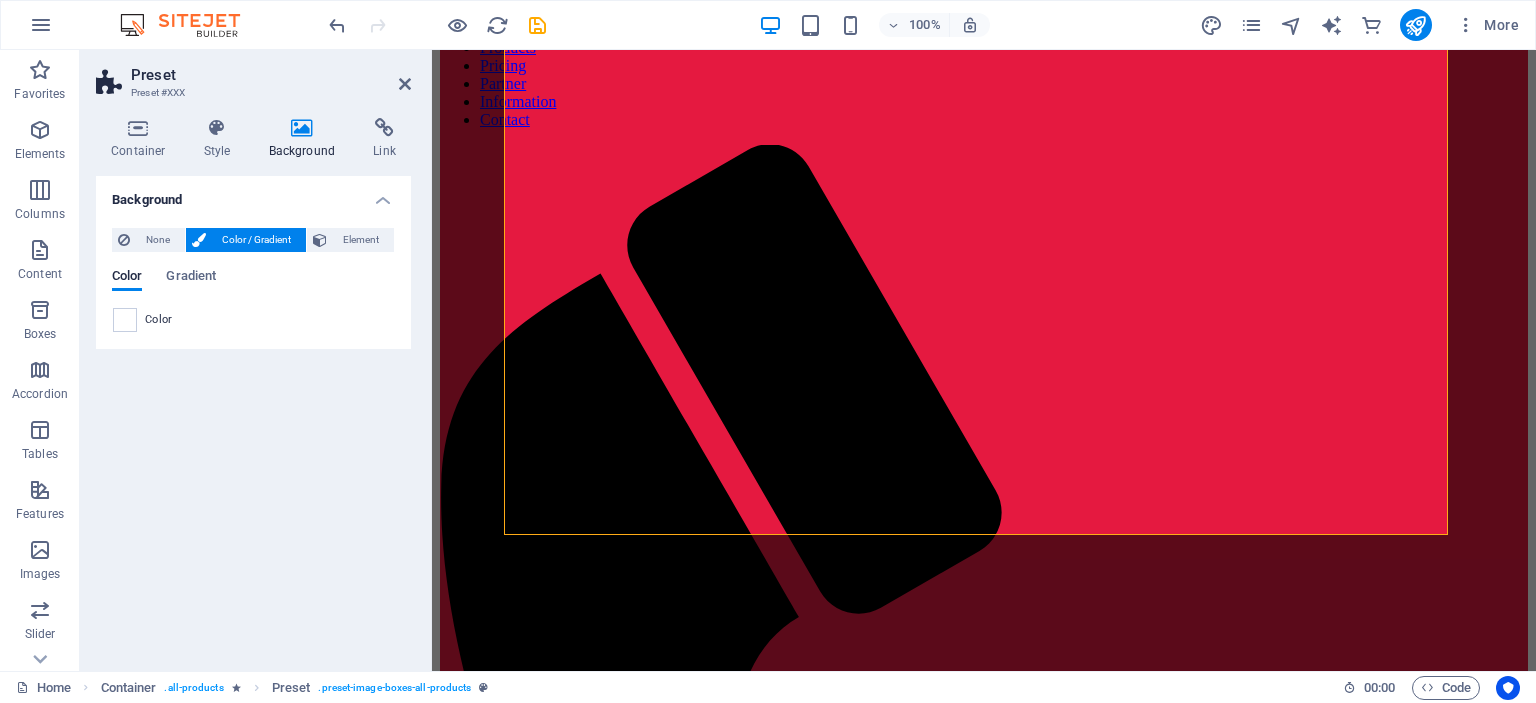click on "Color" at bounding box center [253, 320] 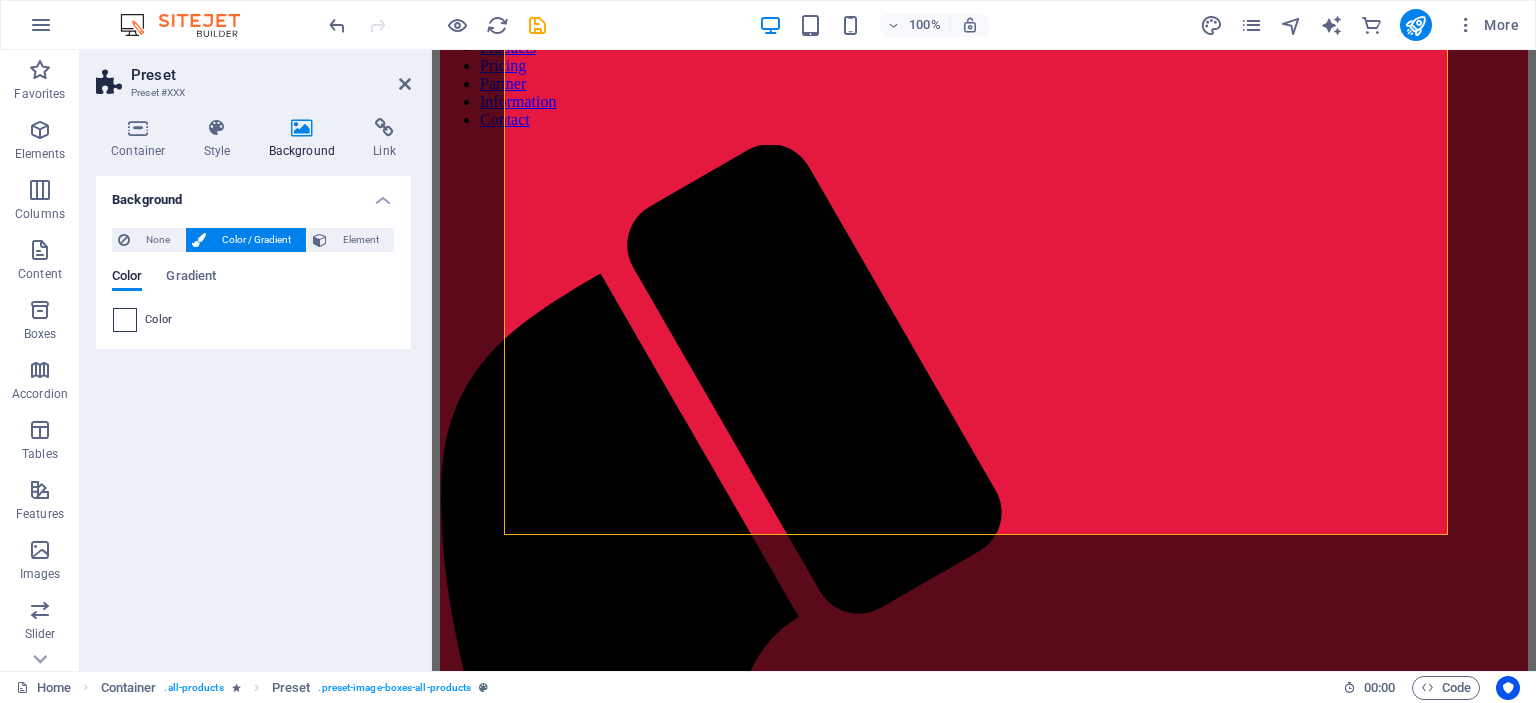 click at bounding box center [125, 320] 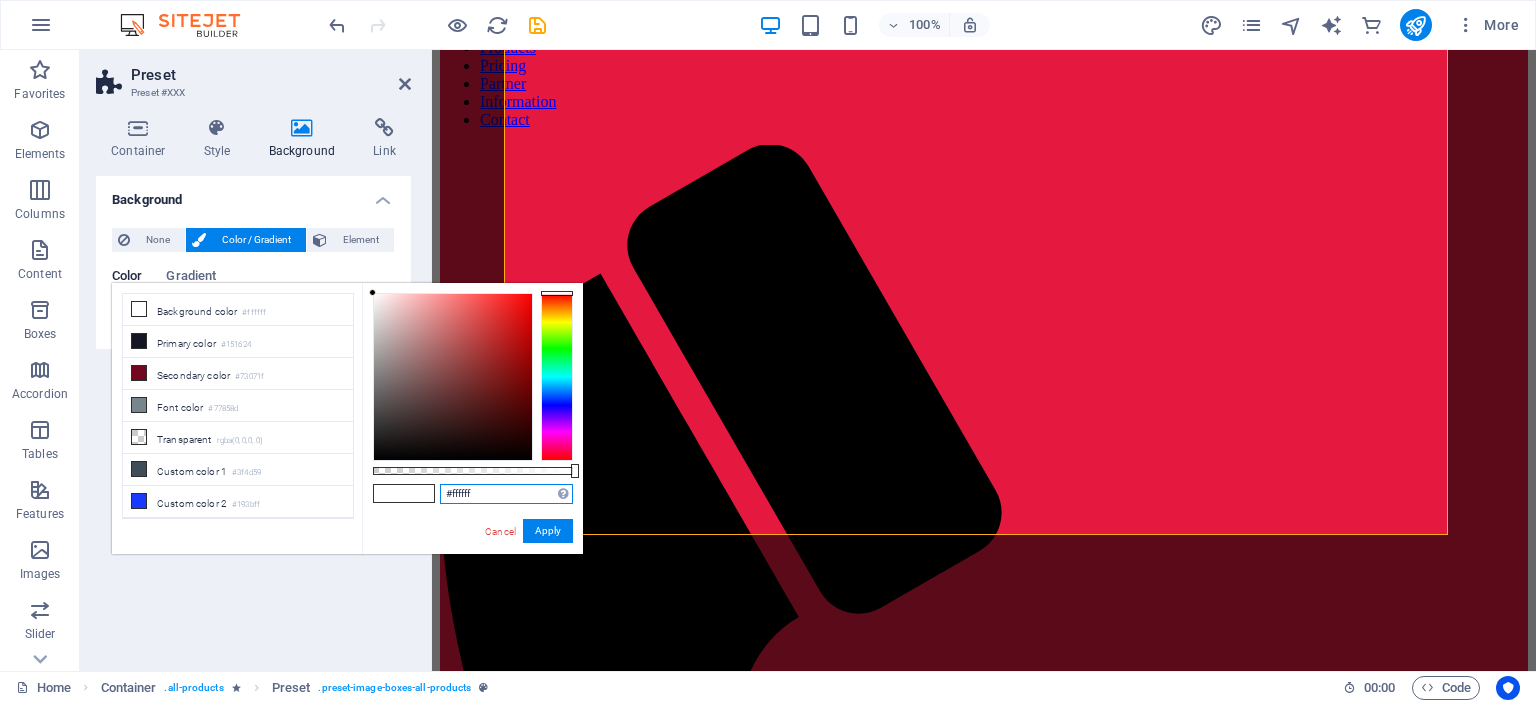 click on "#ffffff" at bounding box center [506, 494] 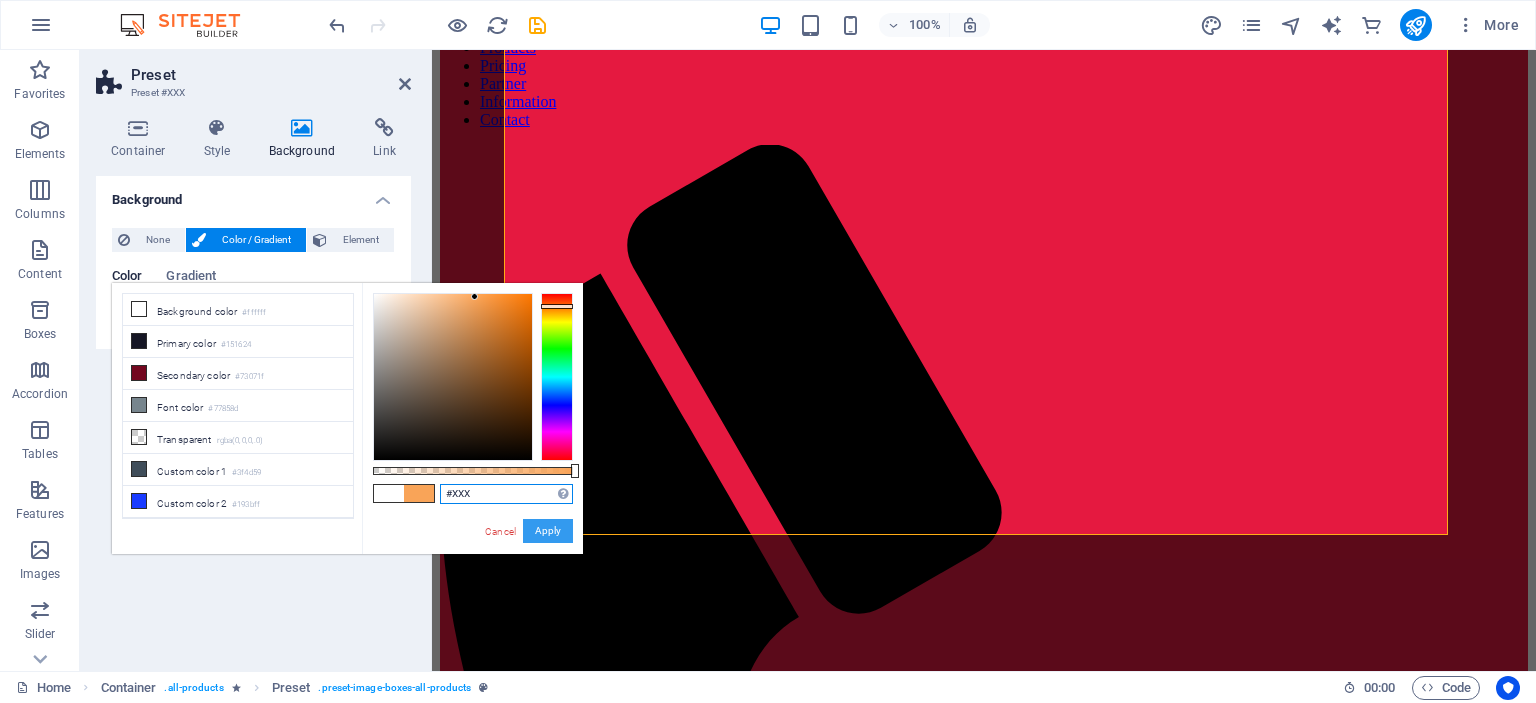 type on "#XXX" 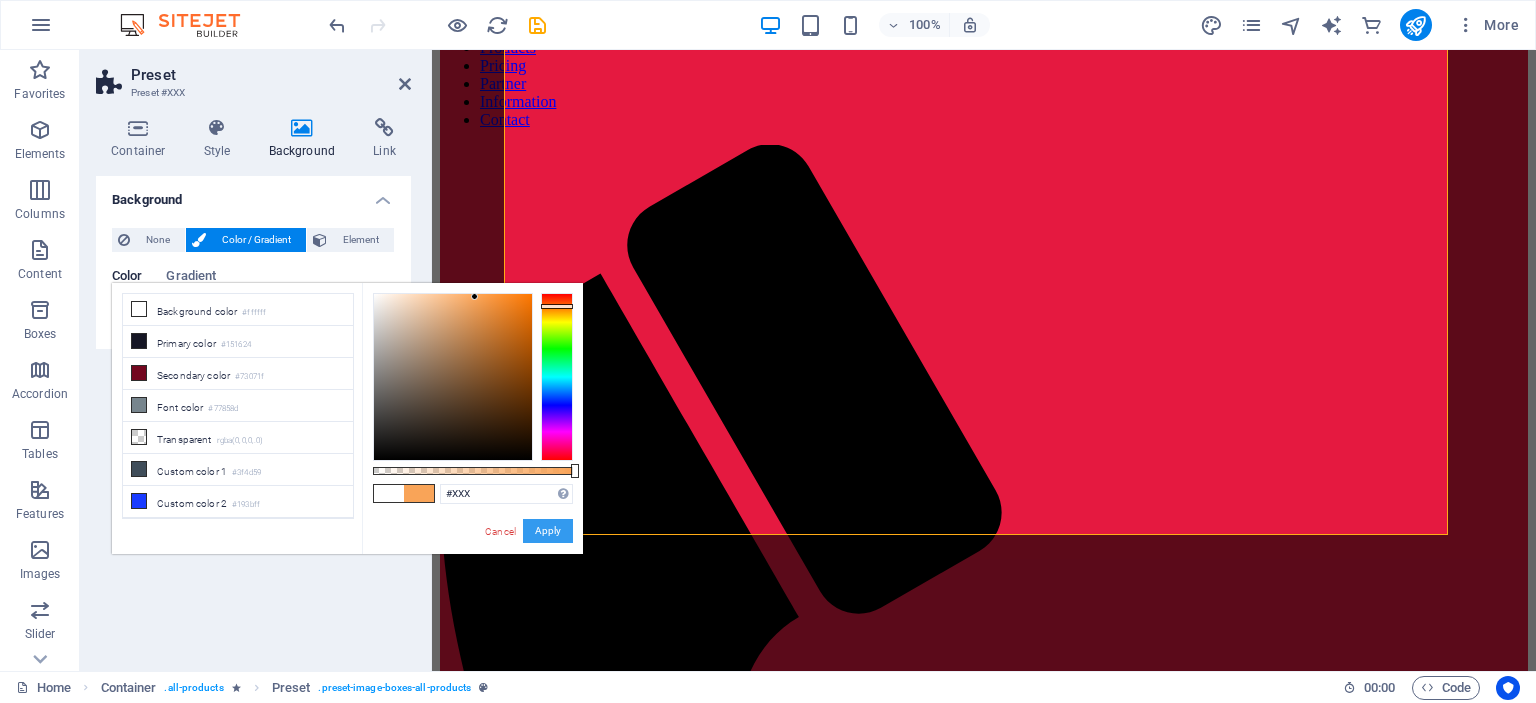 click on "Apply" at bounding box center (548, 531) 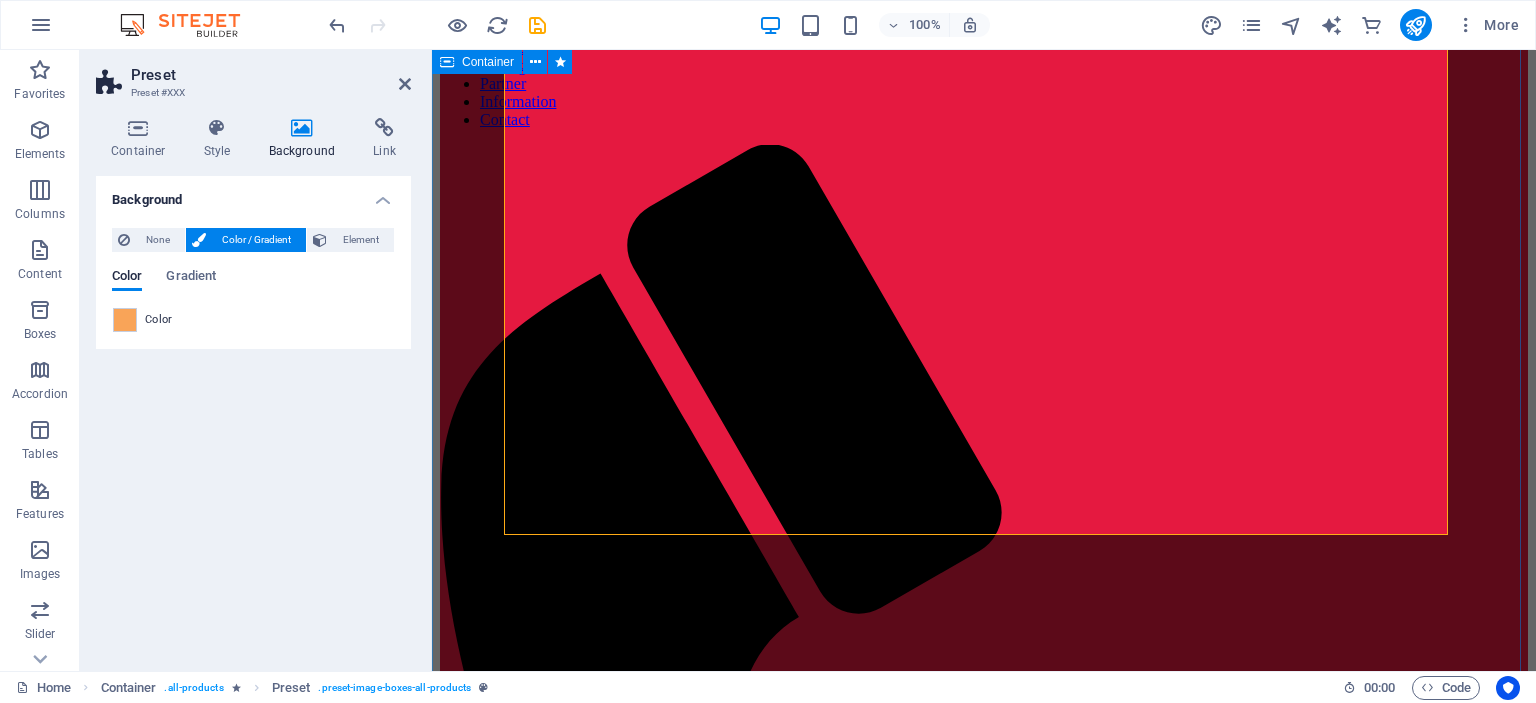 click on "All Products Pricing Pictures Lorem ipsum dolor sit amet, consectetur adipisicing elit. Veritatis, dolorem! Poster Lorem ipsum dolor sit amet, consectetur adipisicing elit. Veritatis, dolorem! Magazines Lorem ipsum dolor sit amet, consectetur adipisicing elit. Veritatis, dolorem! Glas Prints Lorem ipsum dolor sit amet, consectetur adipisicing elit. Veritatis, dolorem! roadside banner Lorem ipsum dolor sit amet, consectetur adipisicing elit. Veritatis, dolorem! Others Lorem ipsum dolor sit amet, consectetur adipisicing elit. Veritatis, dolorem! Pricing" at bounding box center [984, 11870] 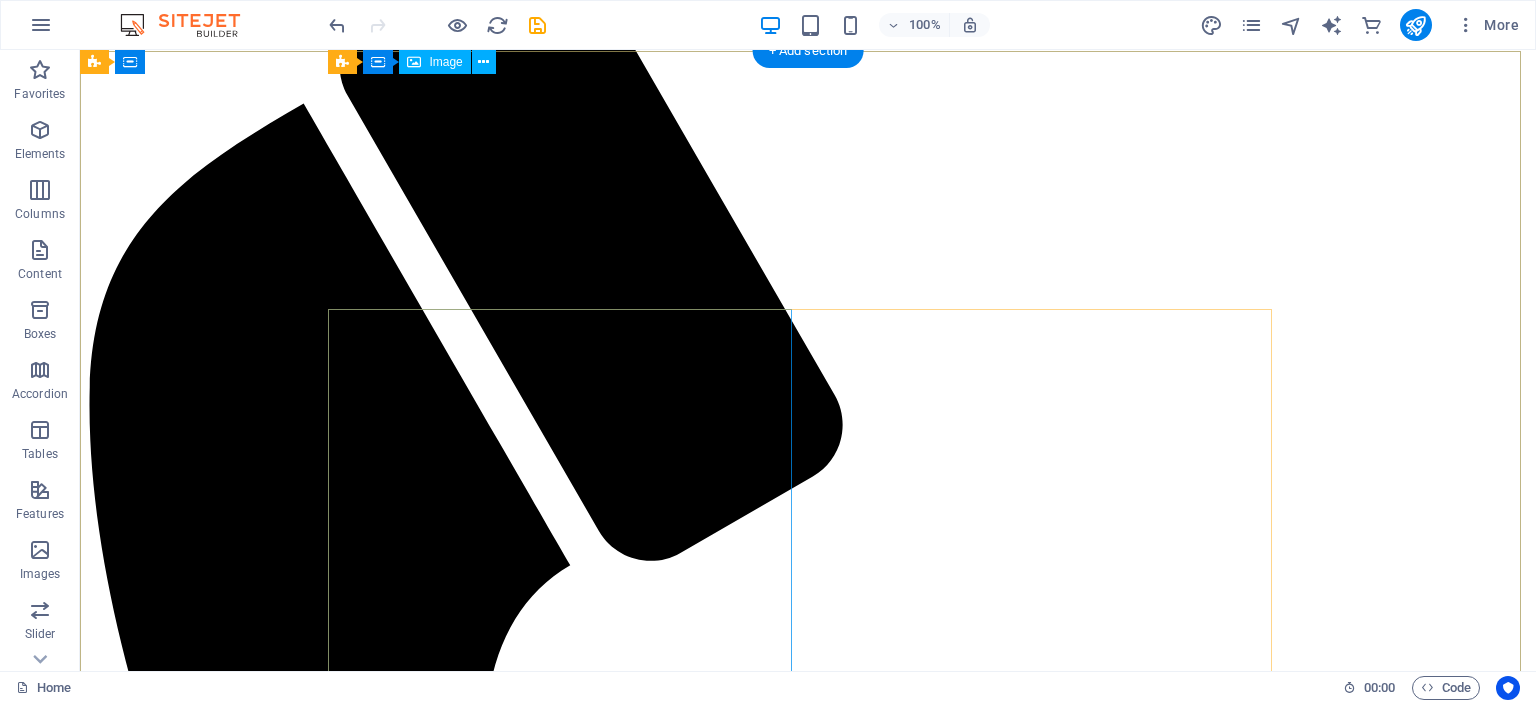 scroll, scrollTop: 0, scrollLeft: 0, axis: both 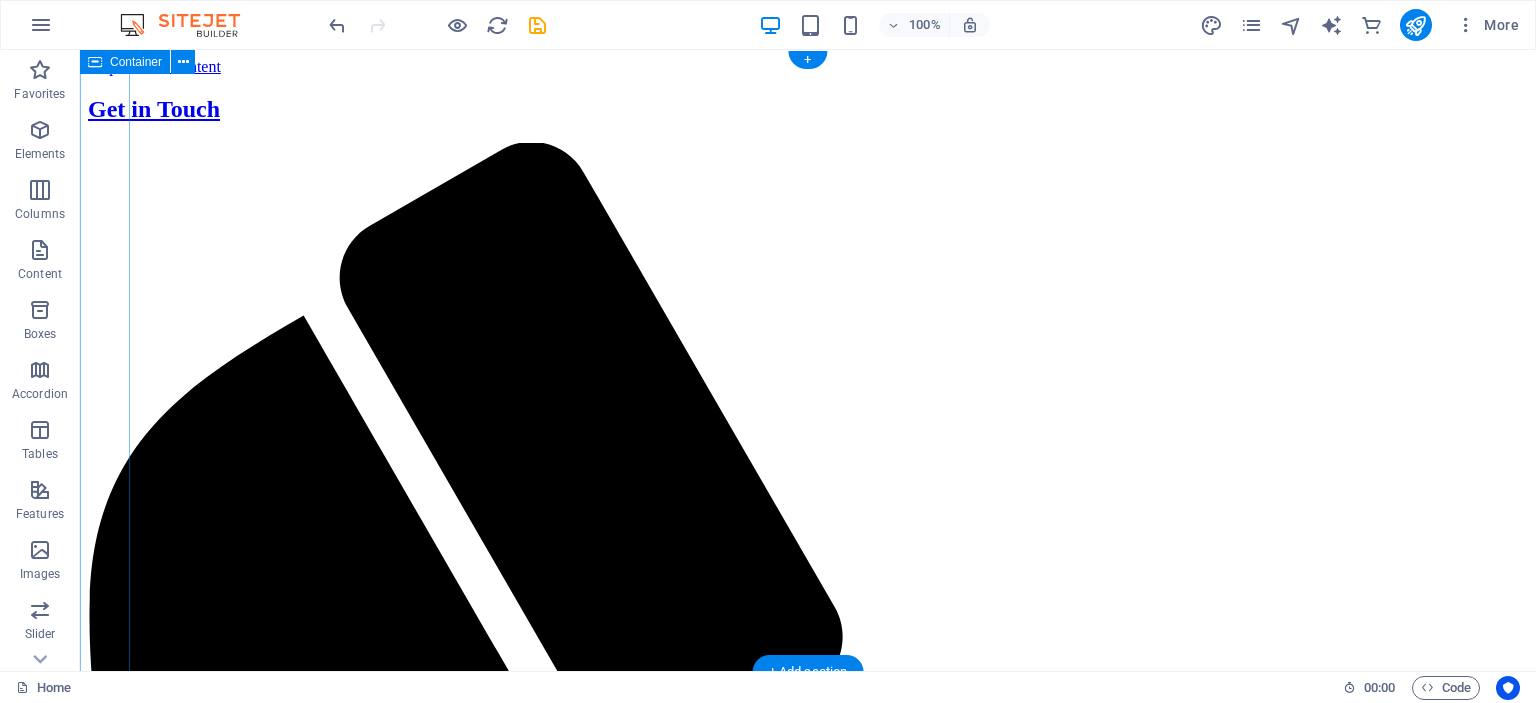 click on "Get in Touch" at bounding box center (808, 109) 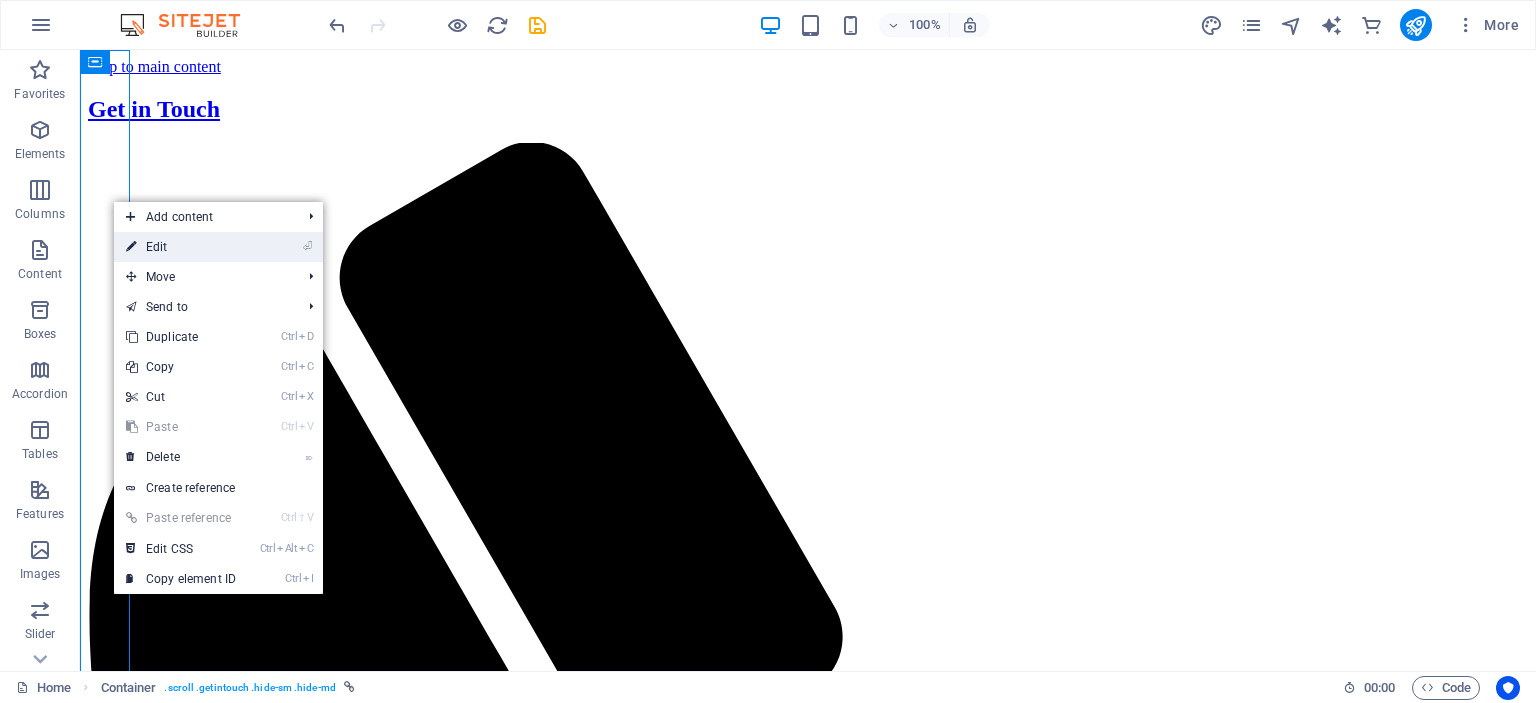 click on "⏎  Edit" at bounding box center [181, 247] 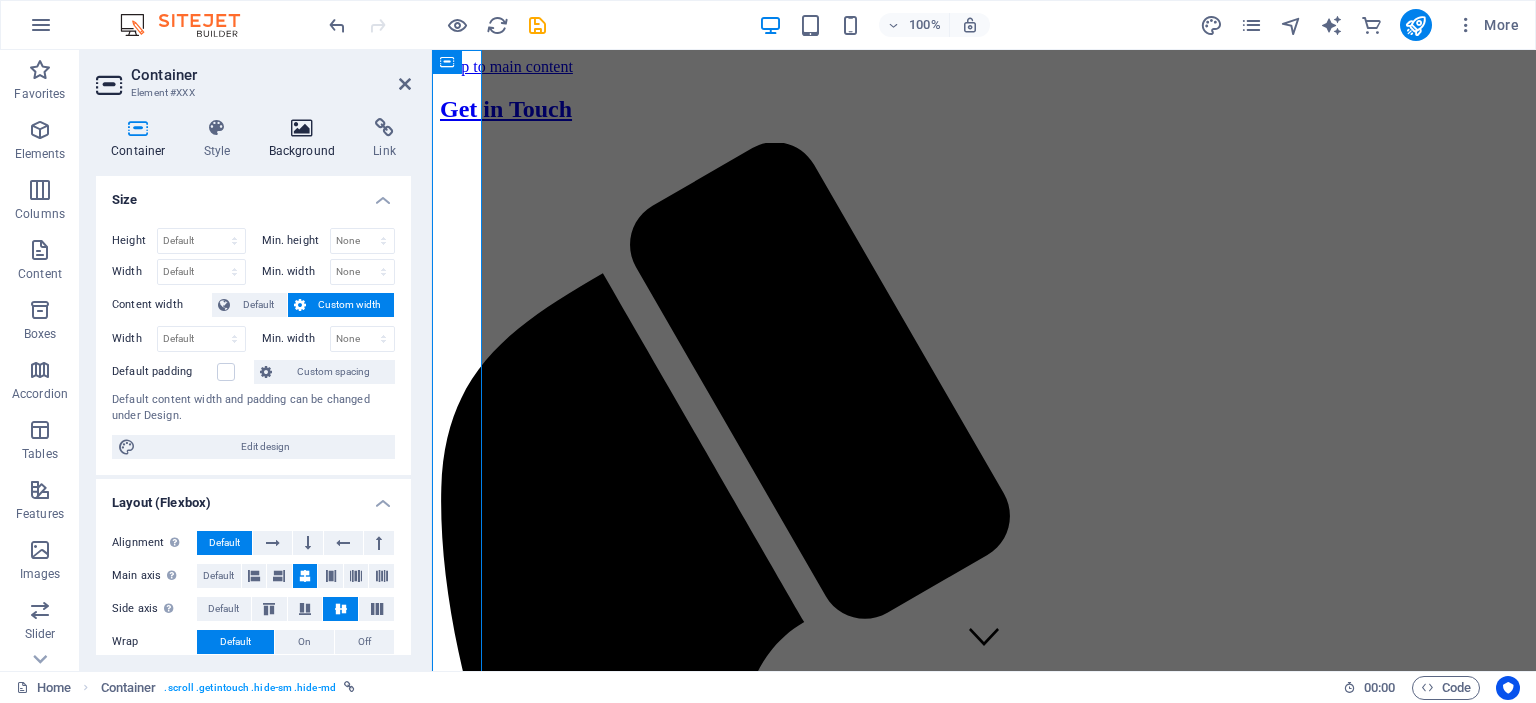 click at bounding box center (302, 128) 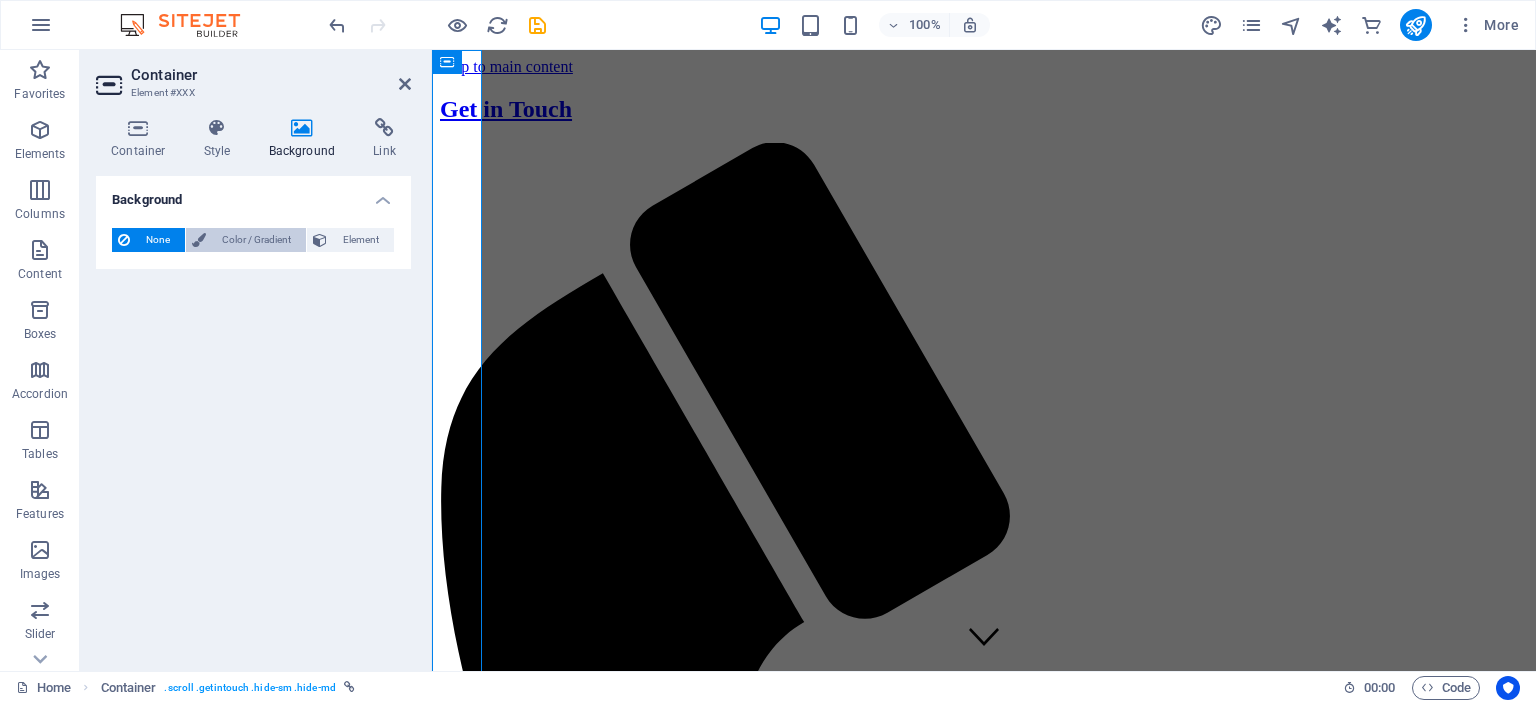 click on "Color / Gradient" at bounding box center (256, 240) 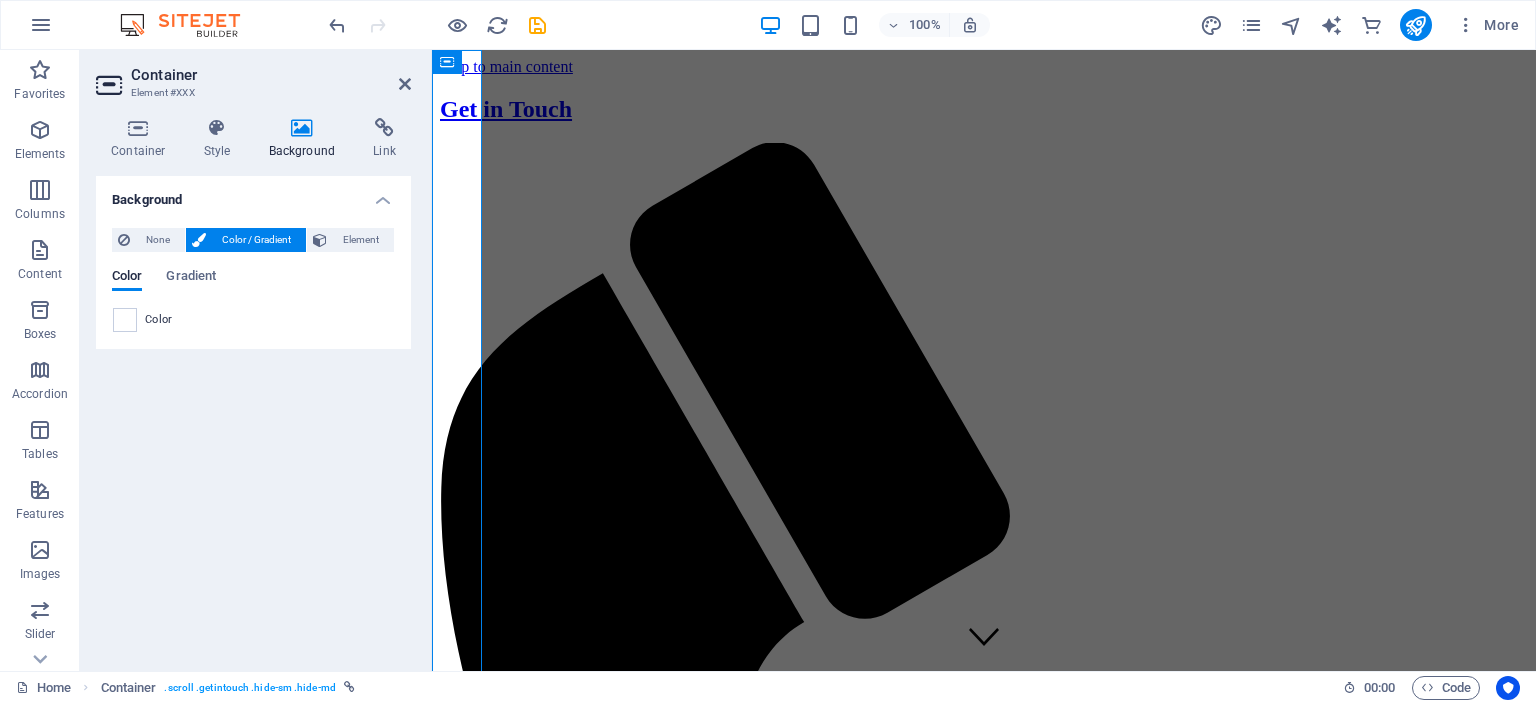 click on "Color" at bounding box center [159, 320] 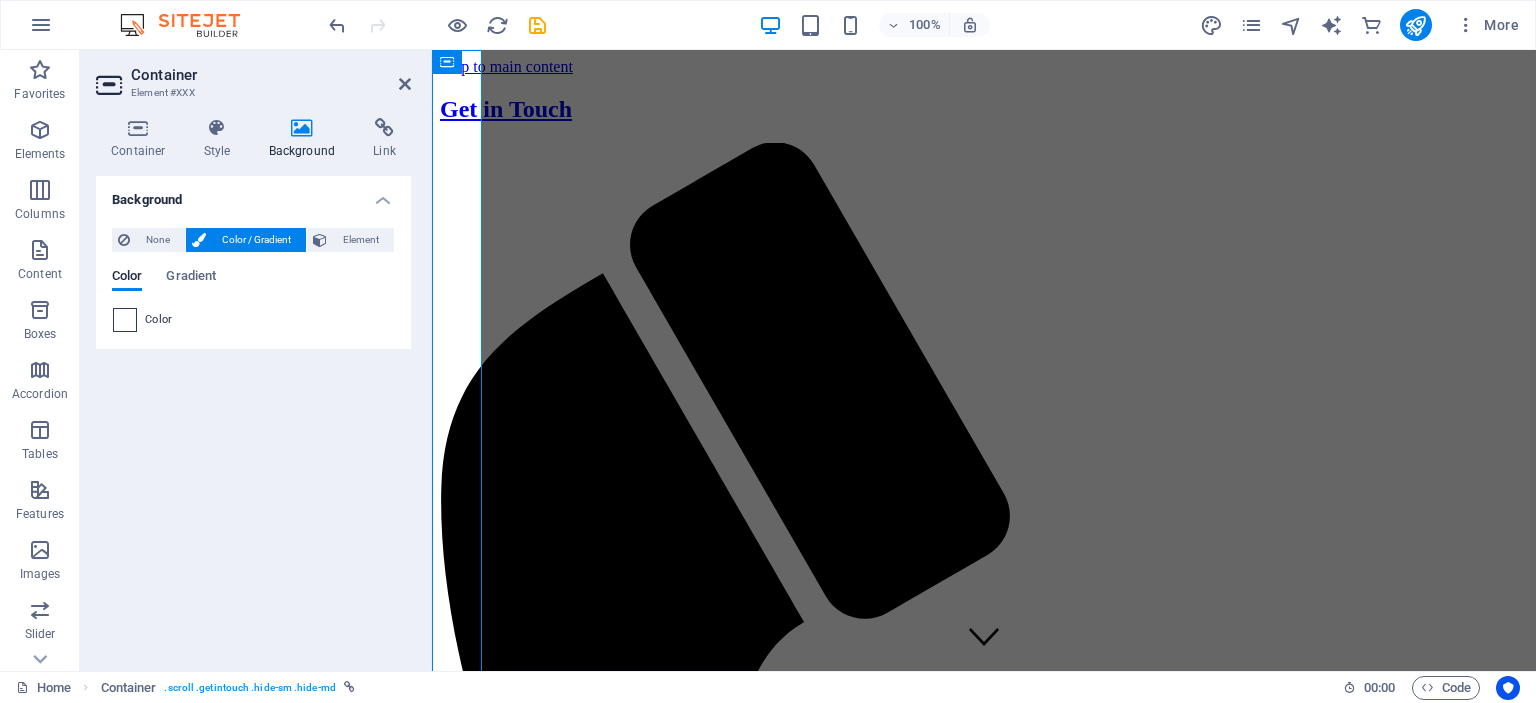 click at bounding box center [125, 320] 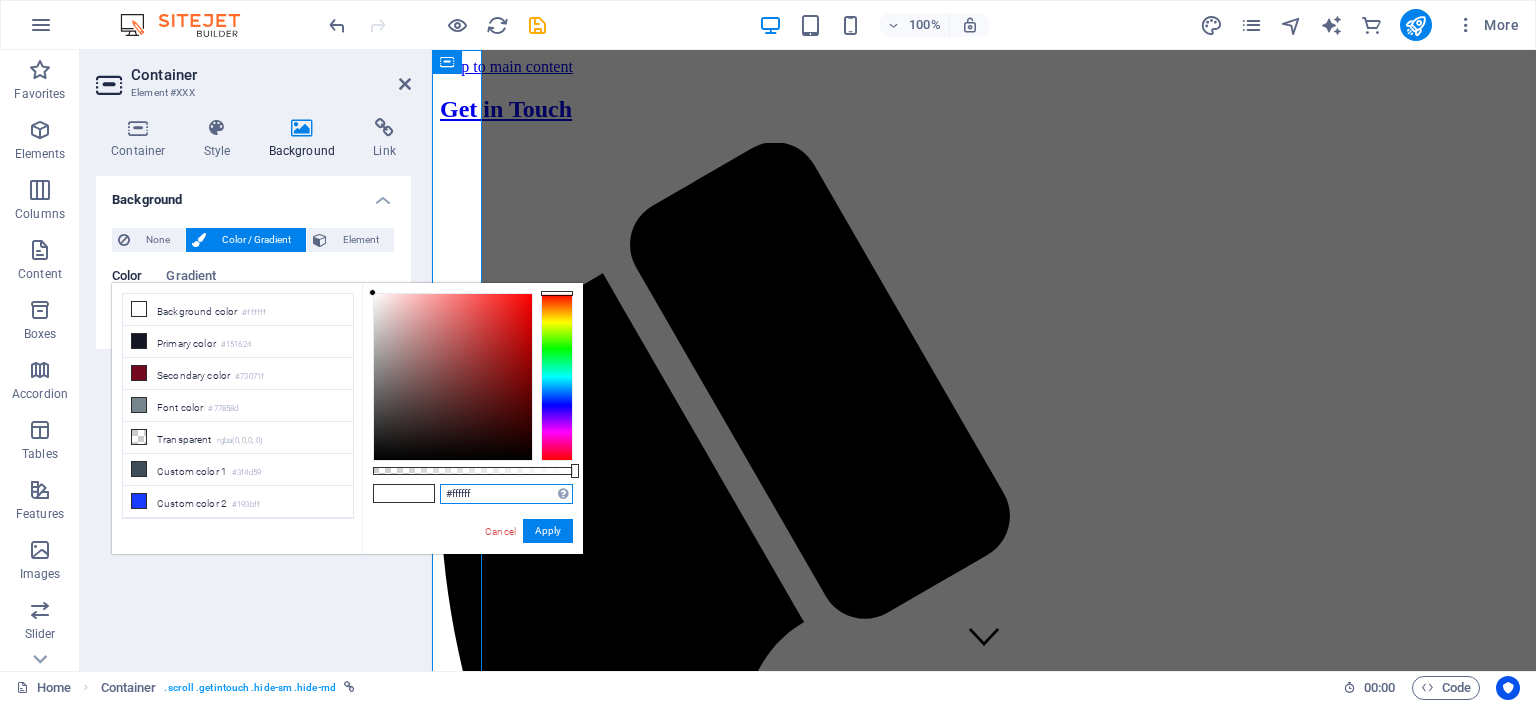 click on "#ffffff" at bounding box center [506, 494] 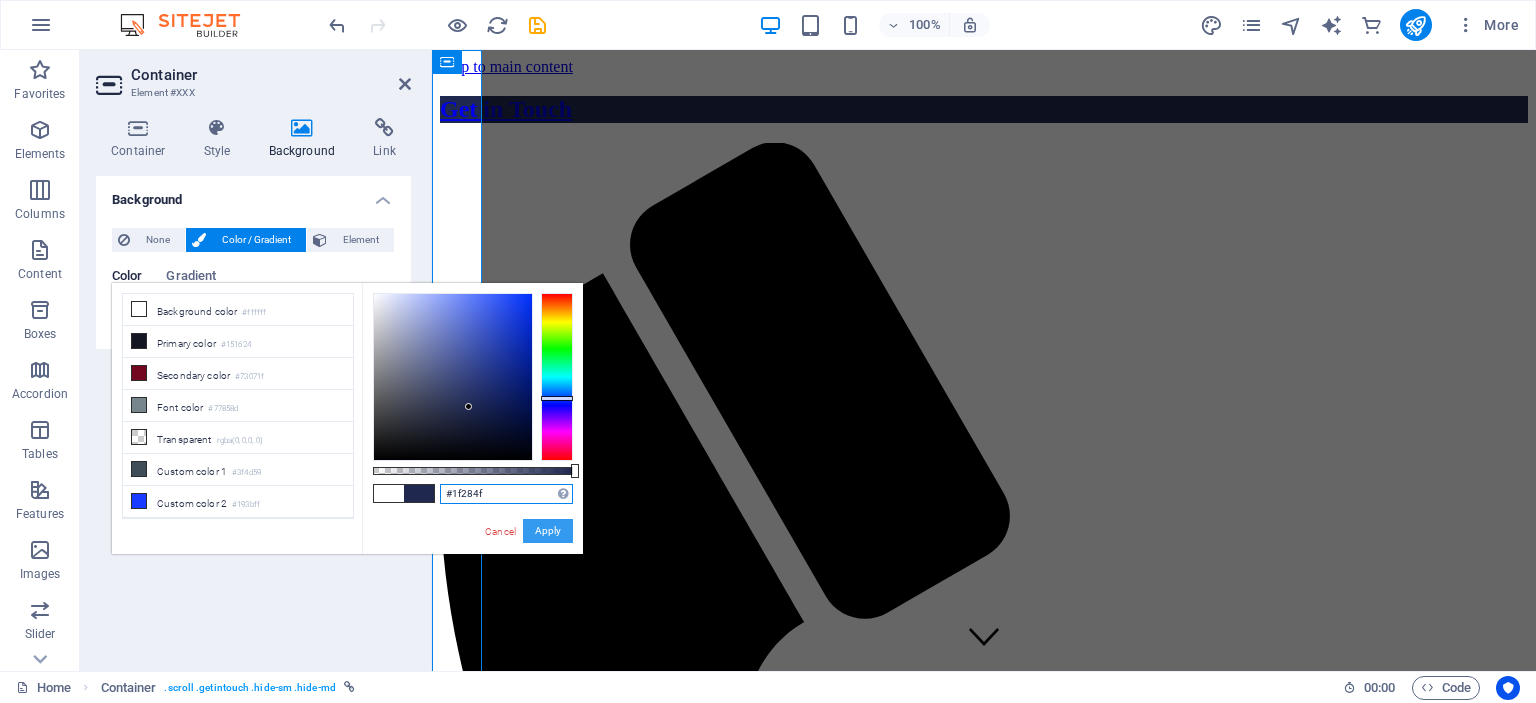 type on "#1f284f" 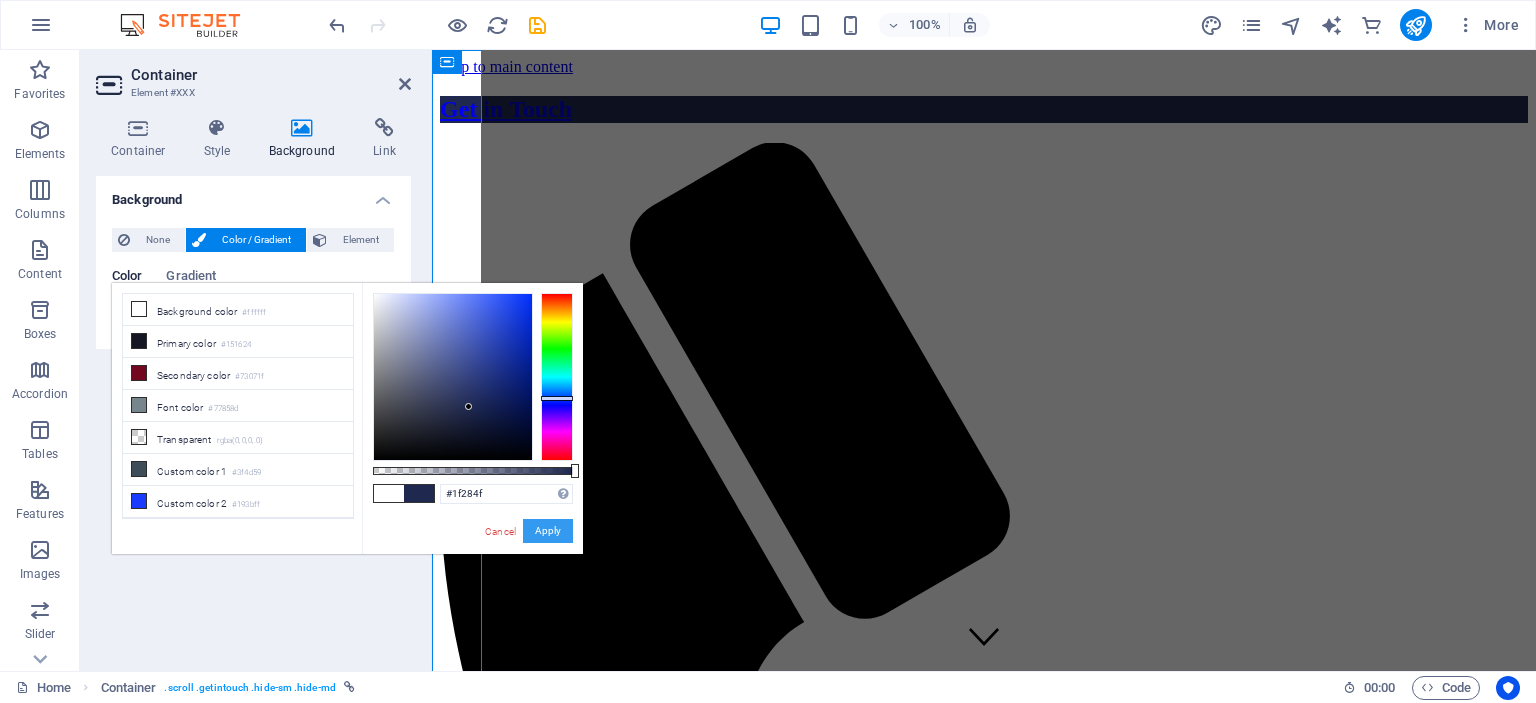 click on "Apply" at bounding box center [548, 531] 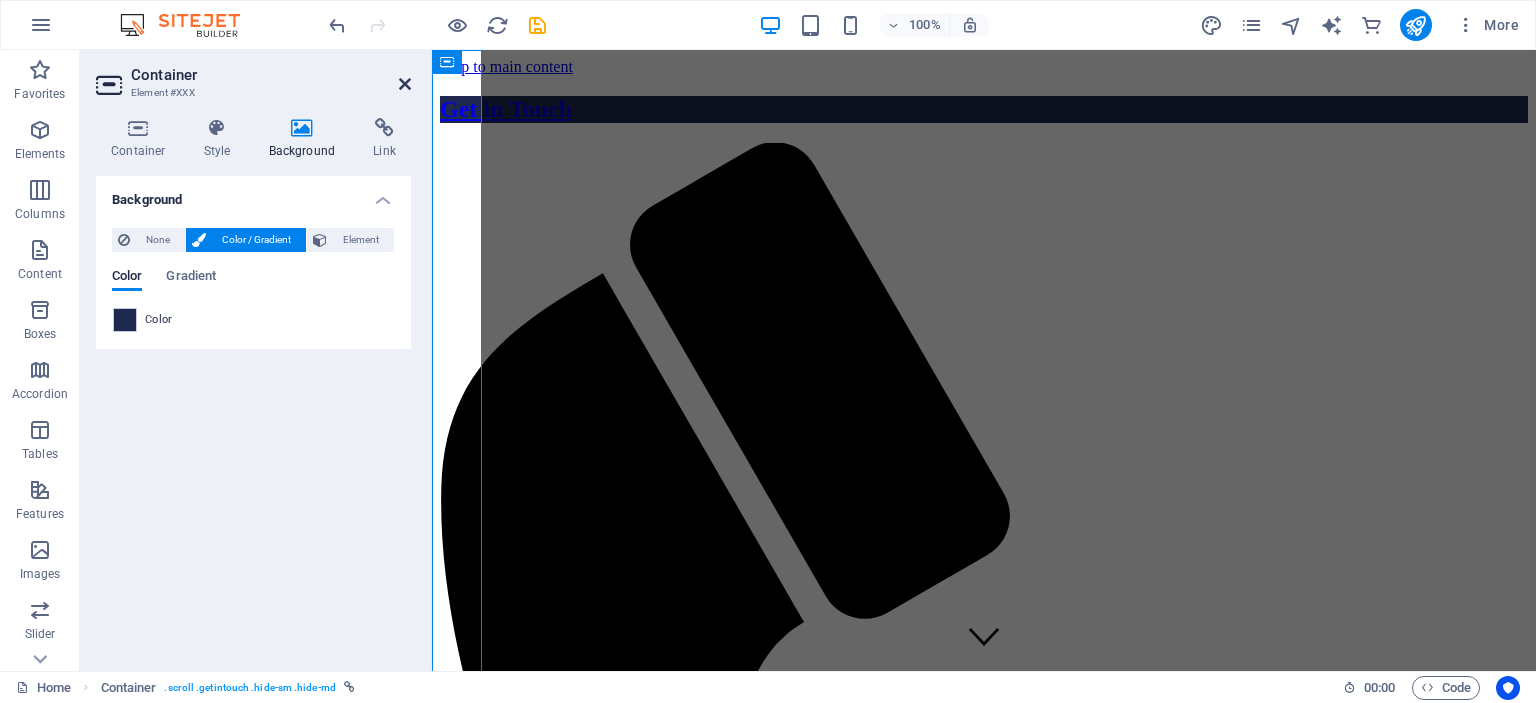 click at bounding box center [405, 84] 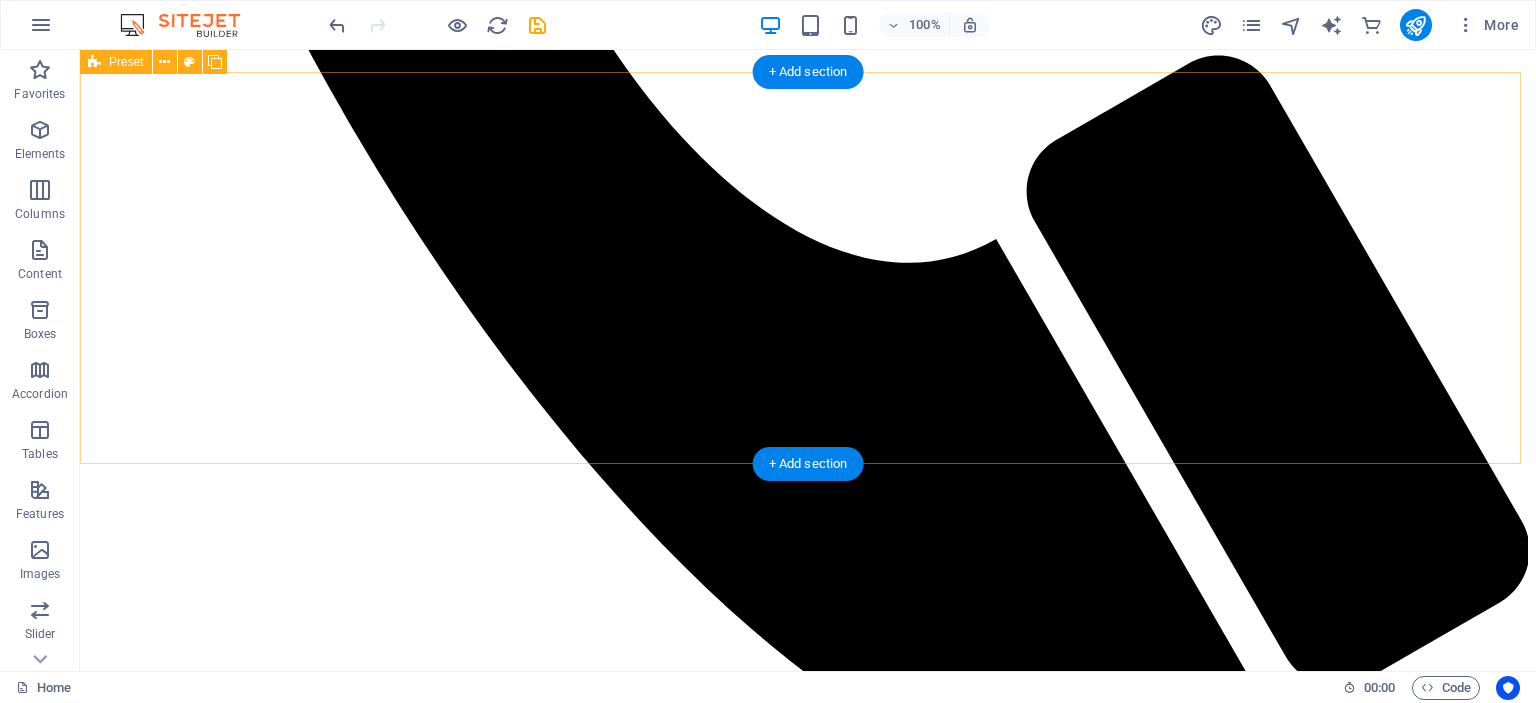 scroll, scrollTop: 0, scrollLeft: 0, axis: both 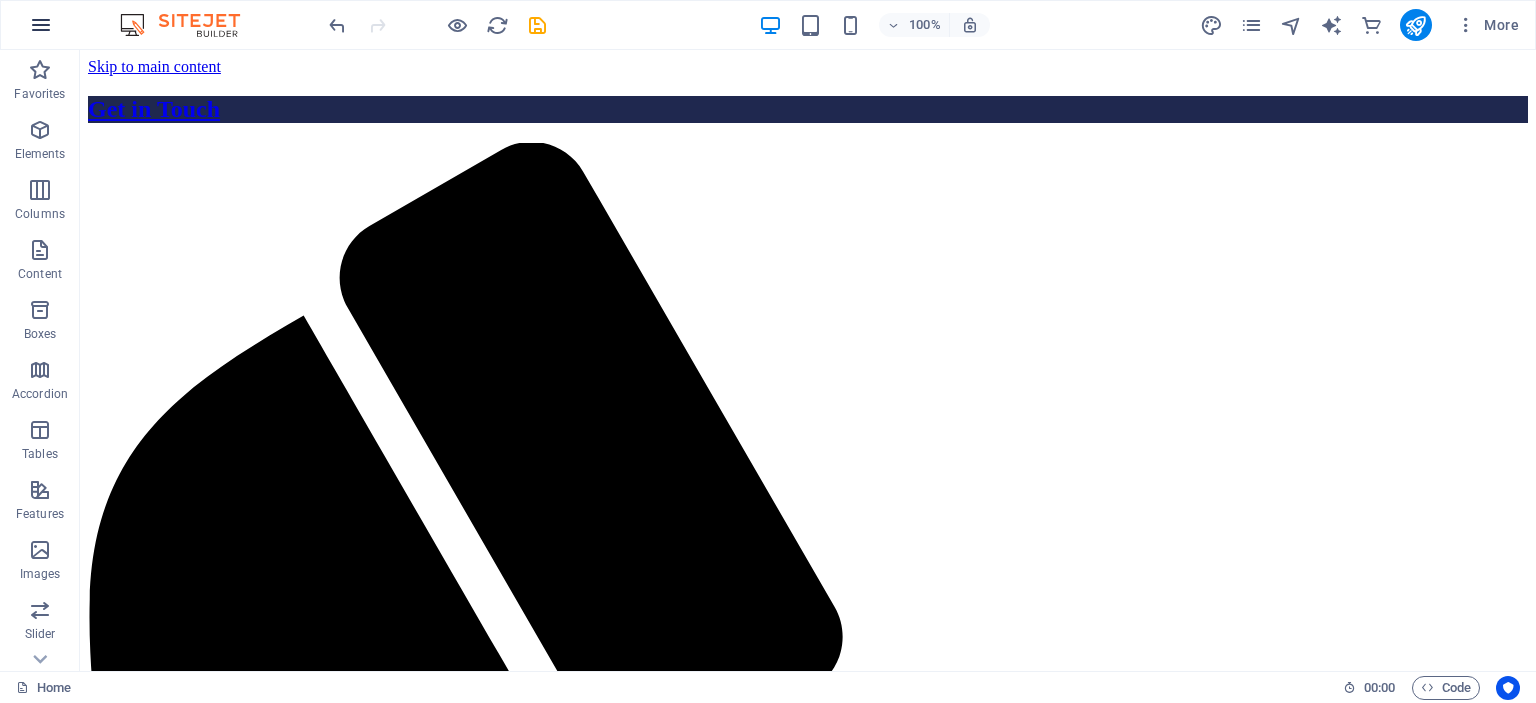 click at bounding box center (41, 25) 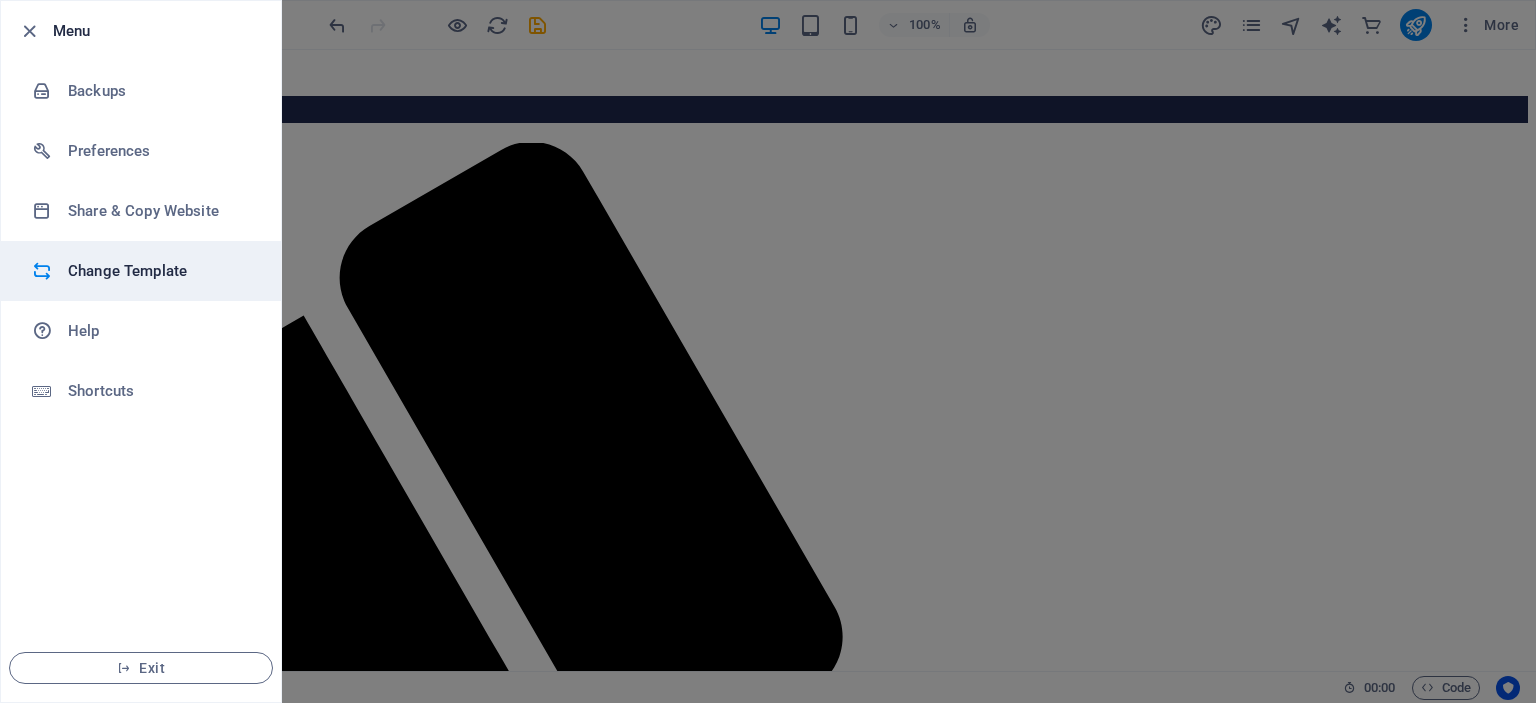 click on "Change Template" at bounding box center [160, 271] 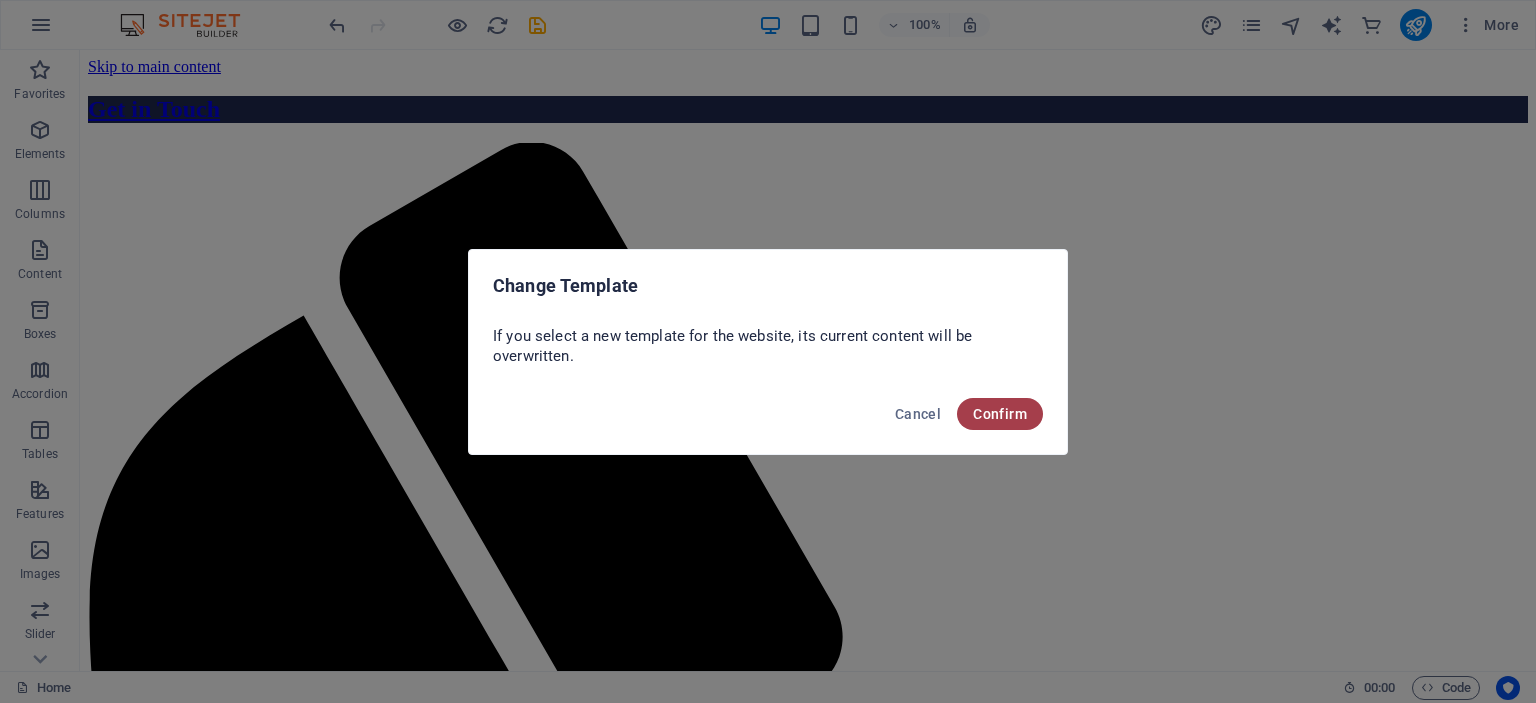 click on "Confirm" at bounding box center [1000, 414] 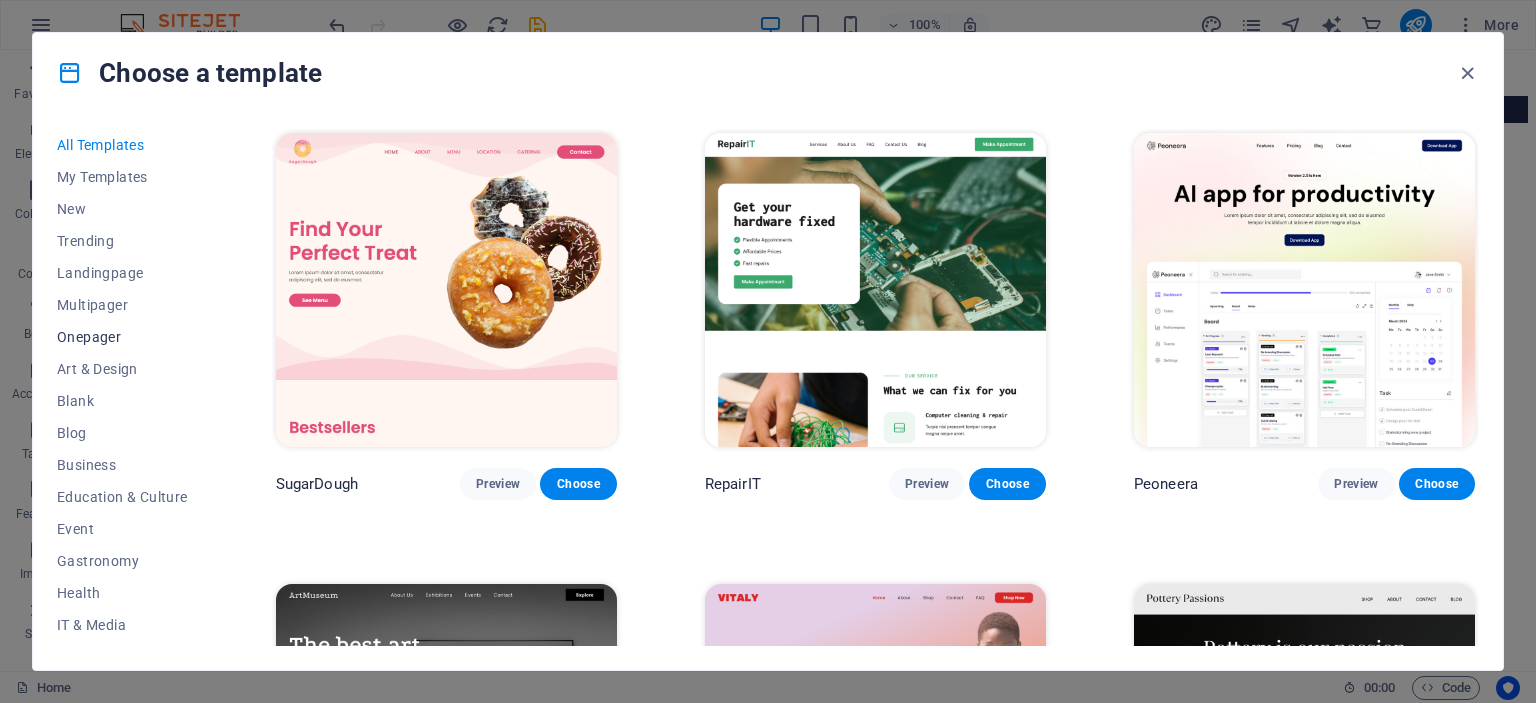 click on "Onepager" at bounding box center (122, 337) 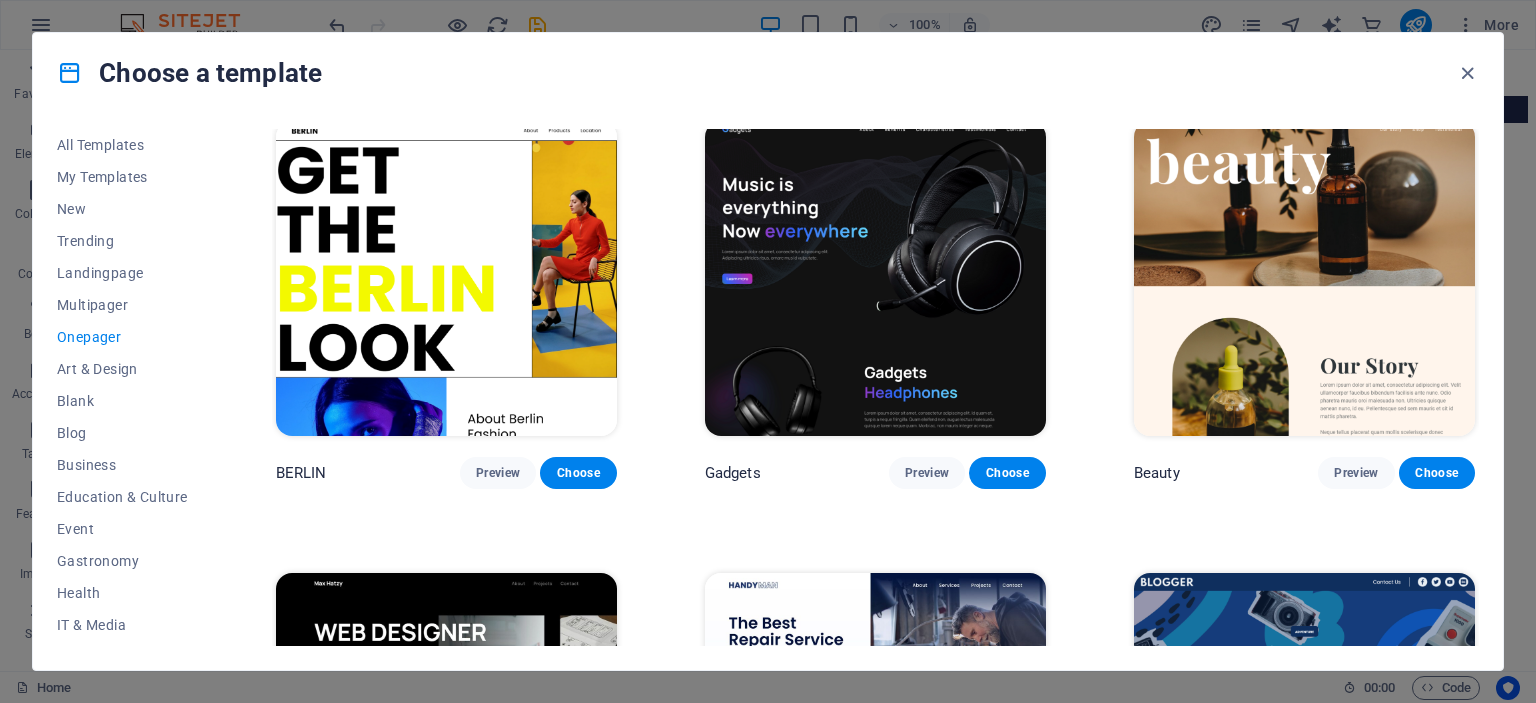 scroll, scrollTop: 2248, scrollLeft: 0, axis: vertical 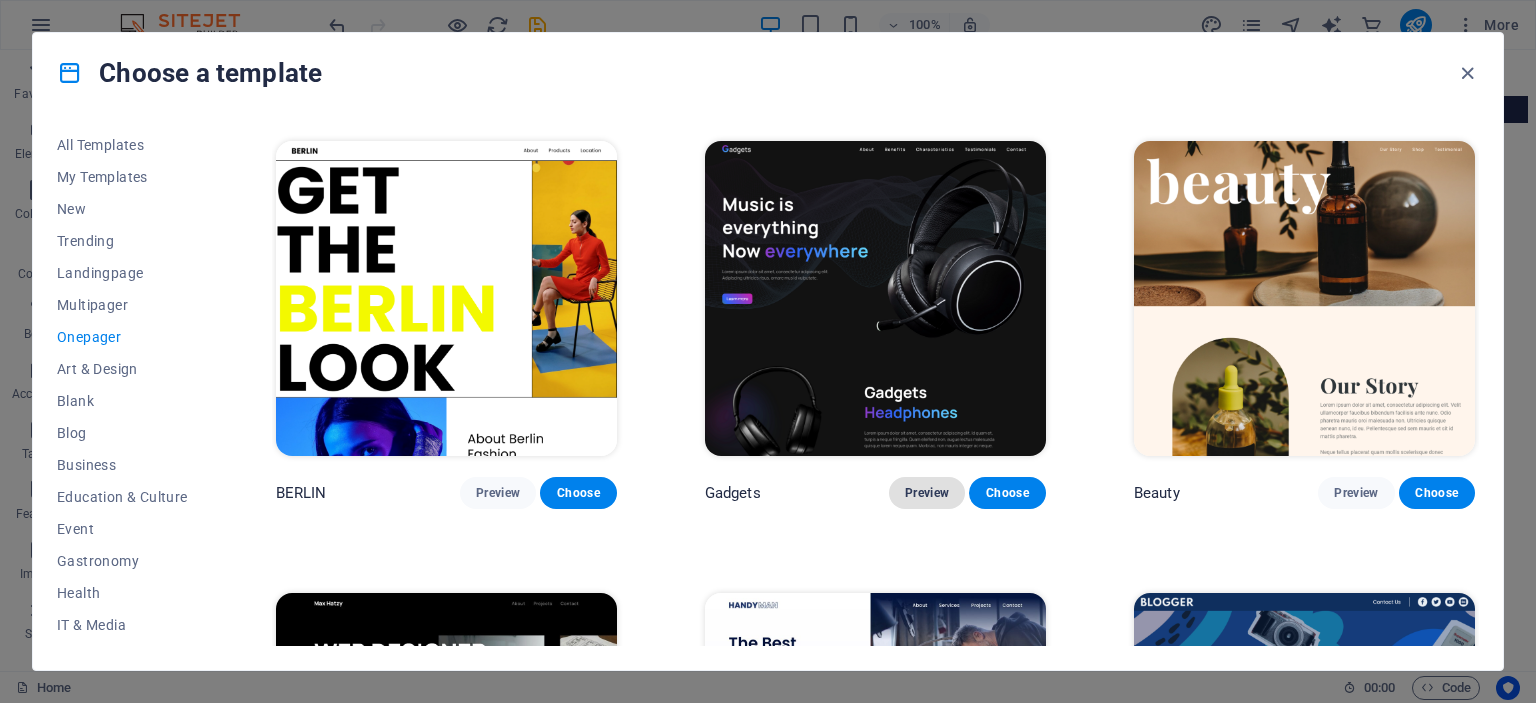 click on "Preview" at bounding box center [927, 493] 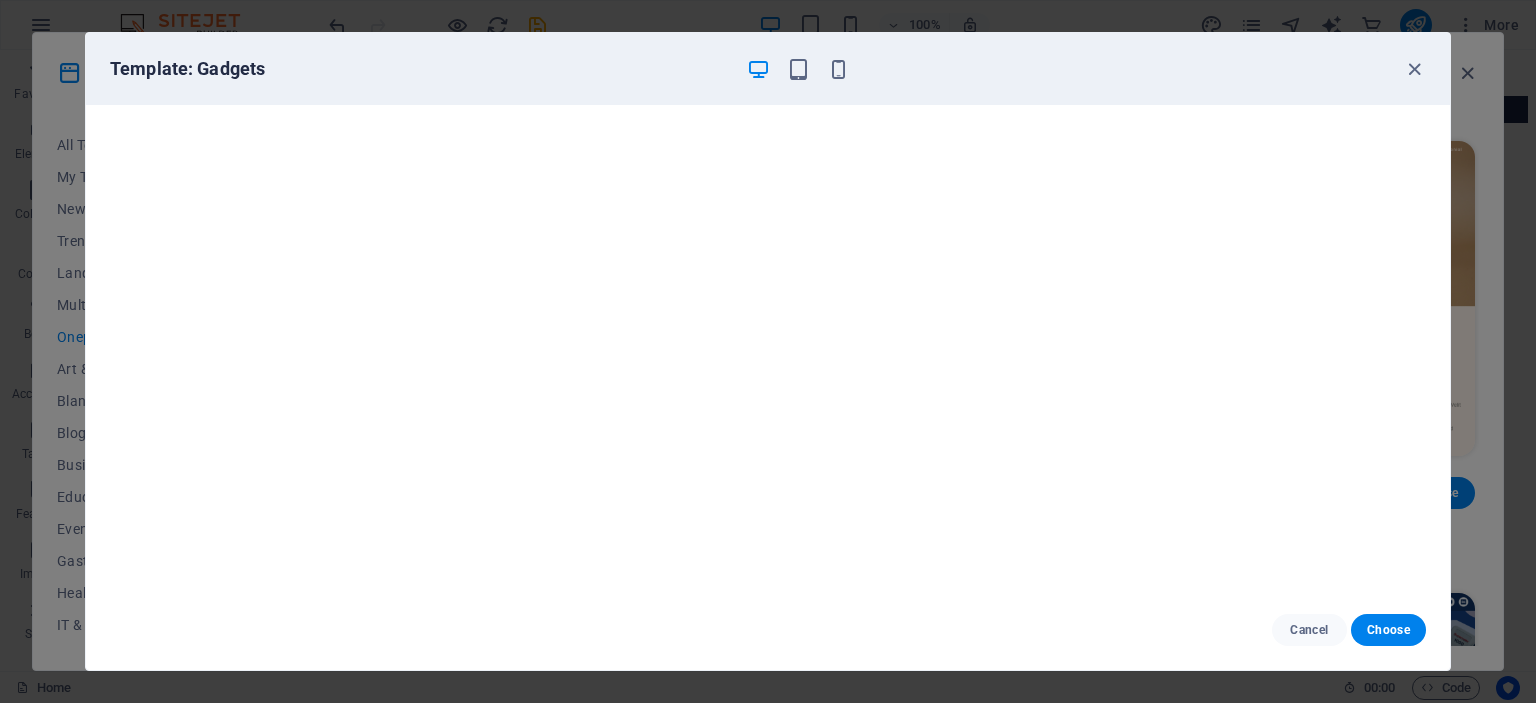 scroll, scrollTop: 5, scrollLeft: 0, axis: vertical 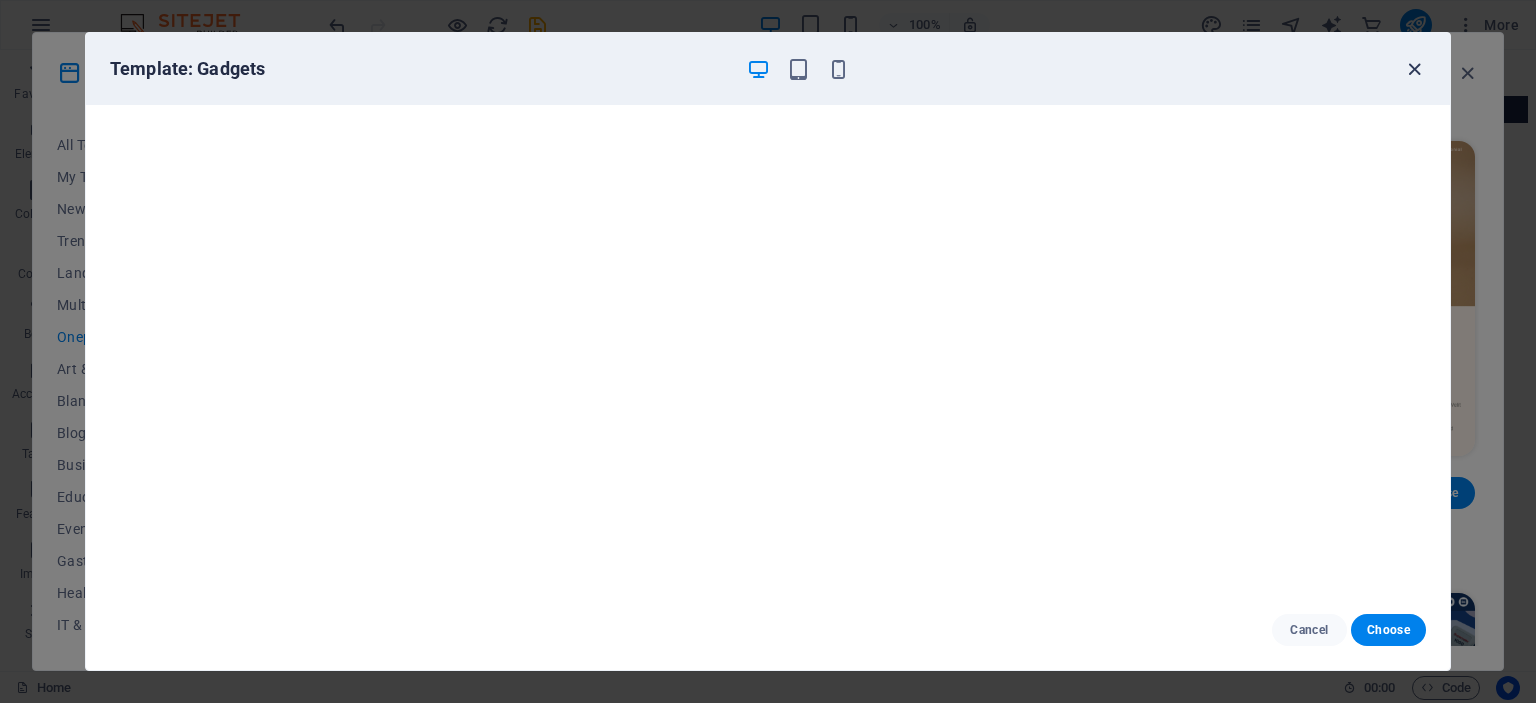 click at bounding box center [1414, 69] 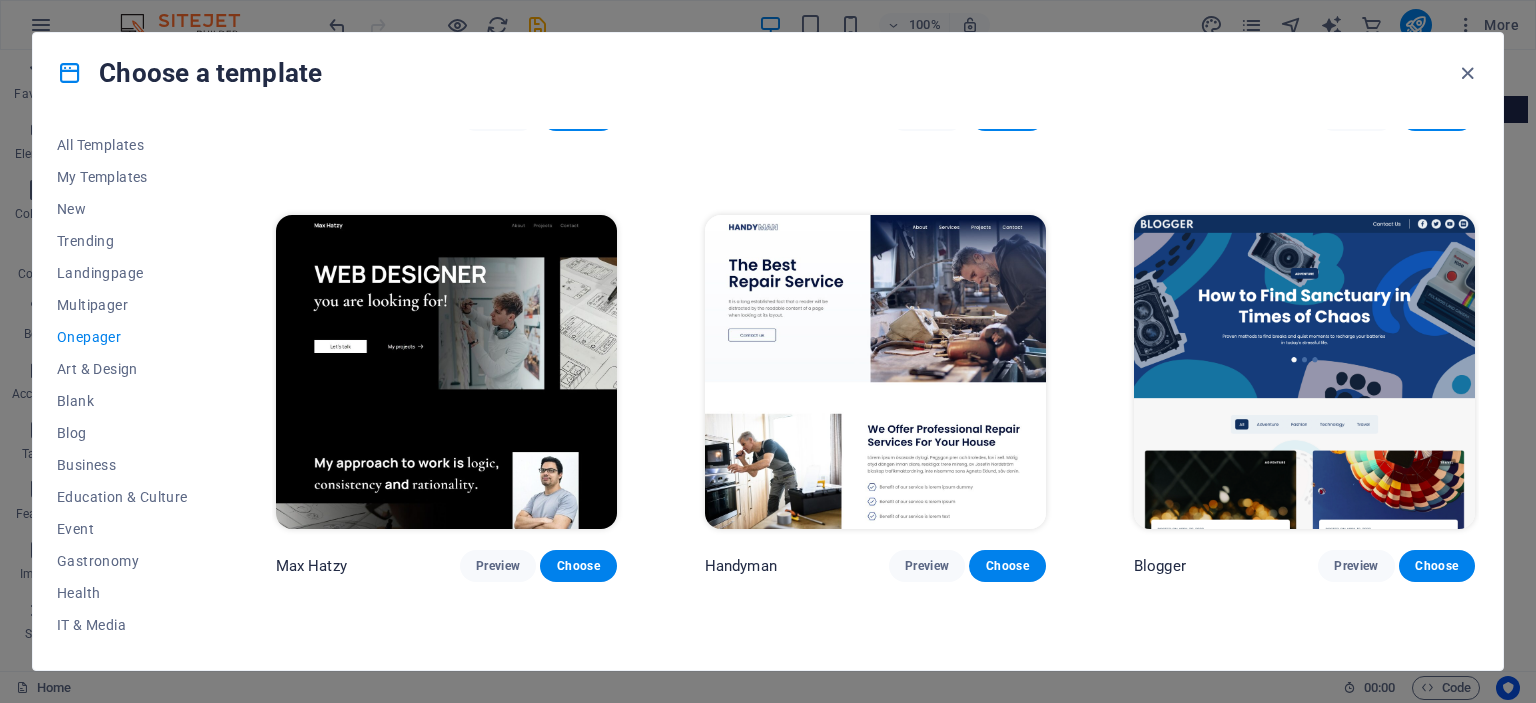 scroll, scrollTop: 2620, scrollLeft: 0, axis: vertical 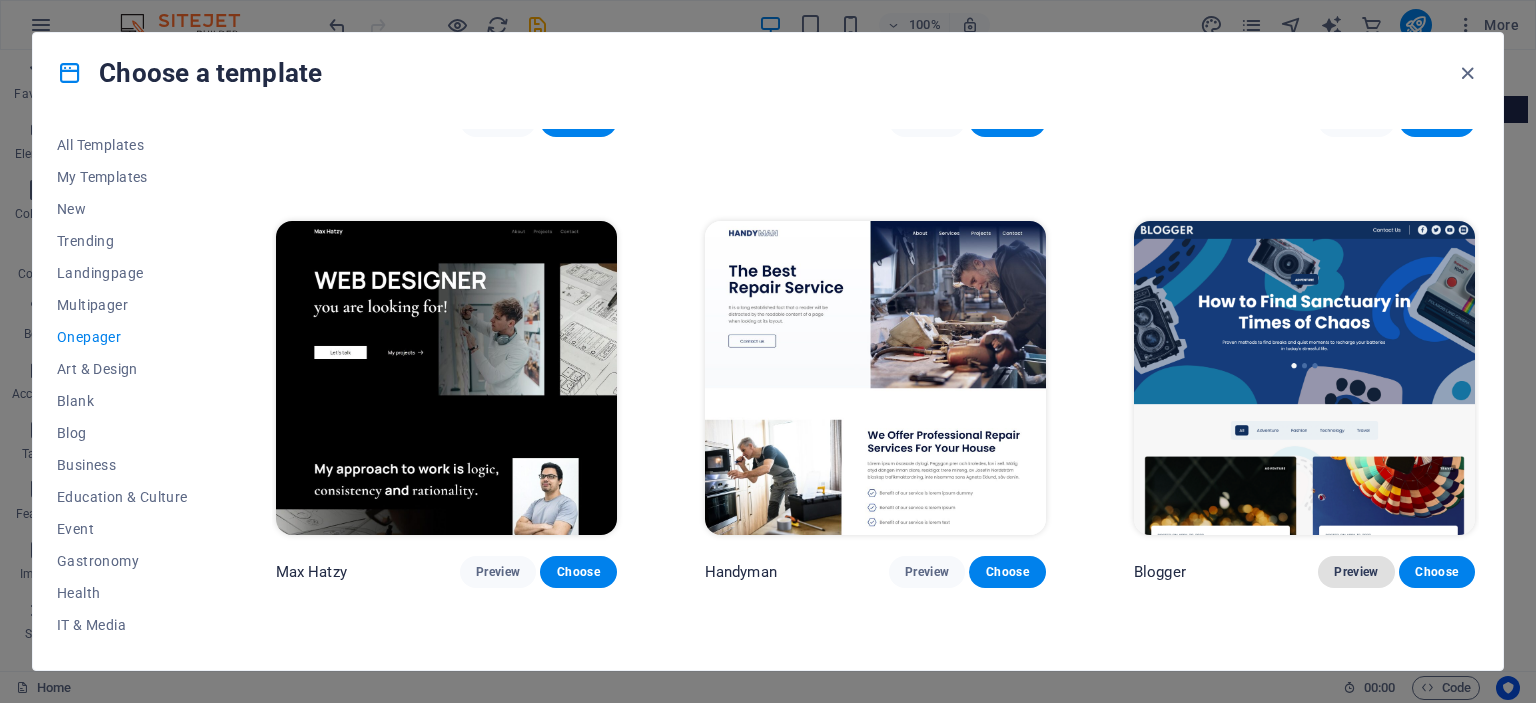 click on "Preview" at bounding box center [1356, 572] 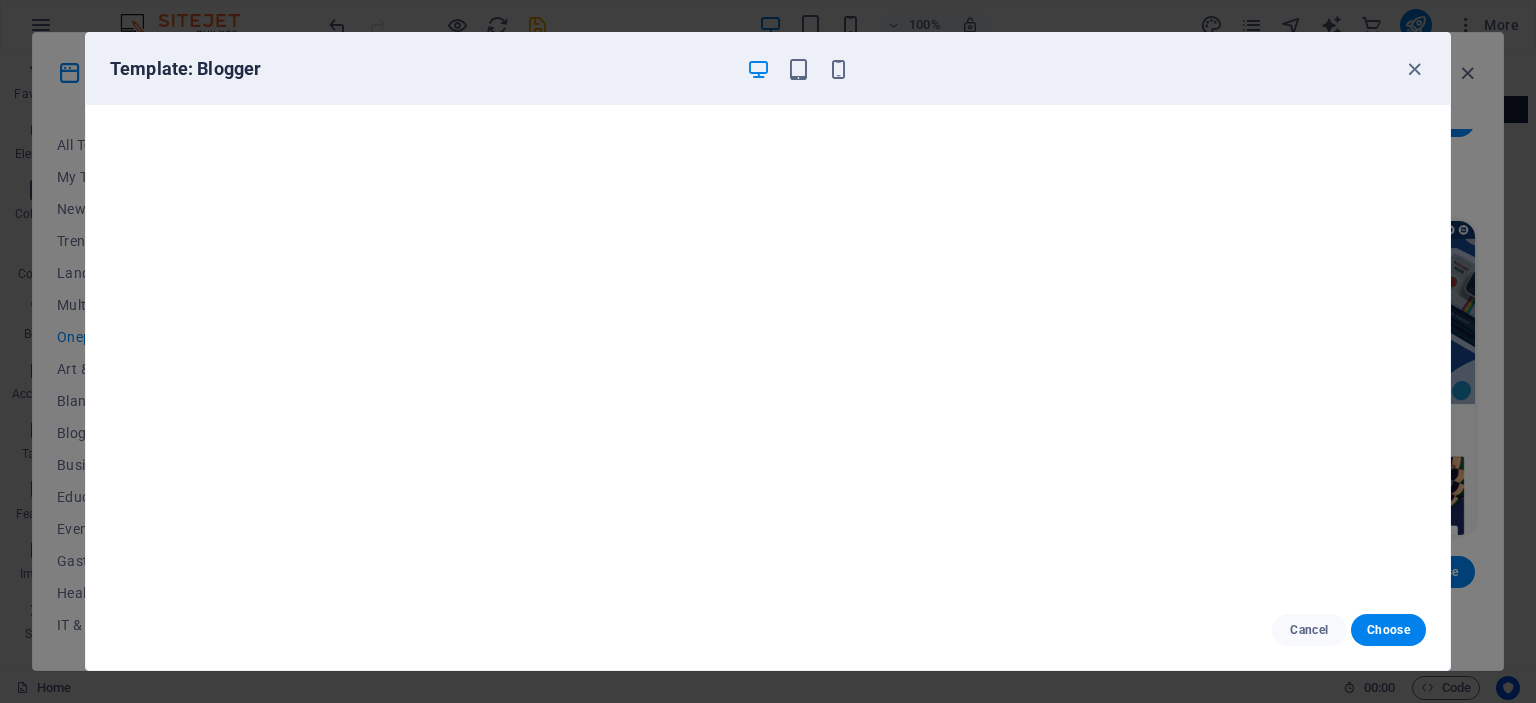 scroll, scrollTop: 0, scrollLeft: 0, axis: both 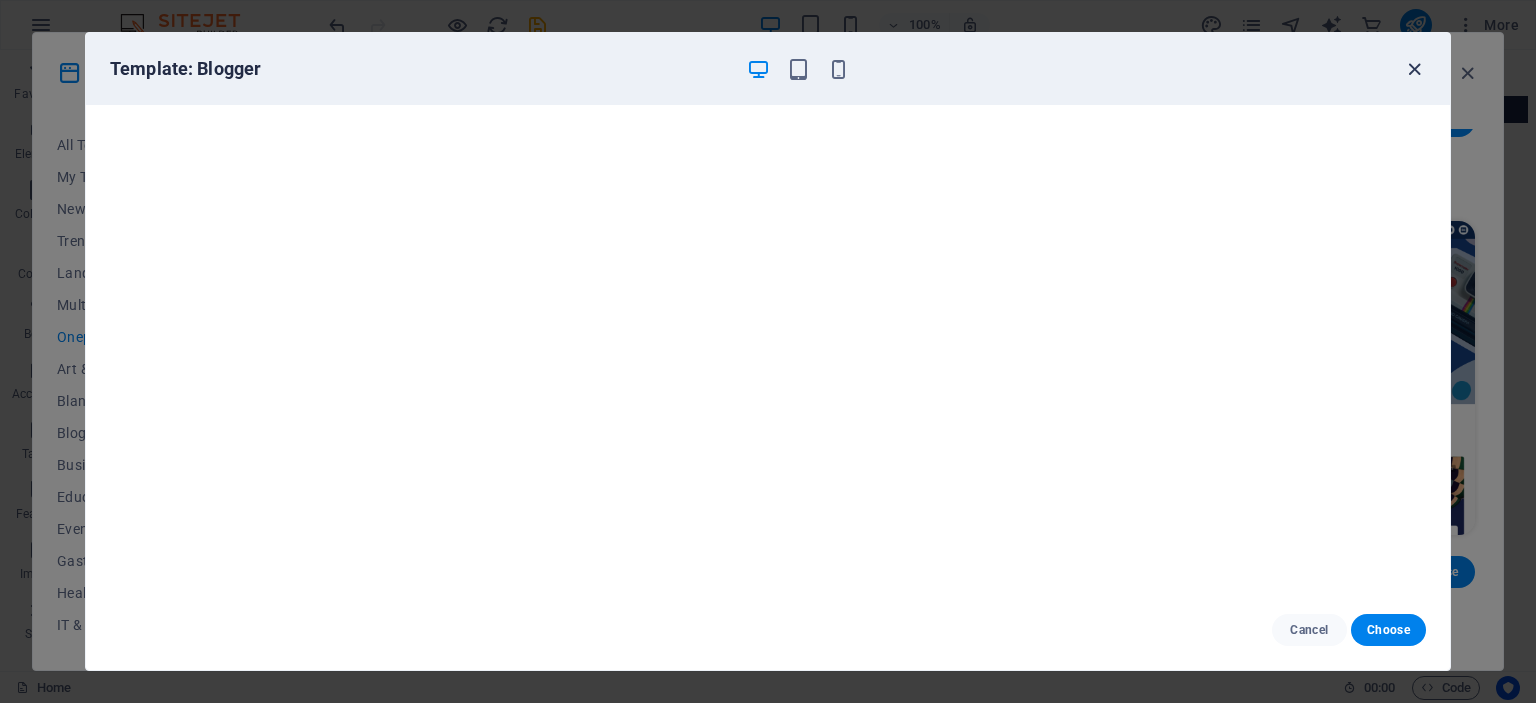 click at bounding box center (1414, 69) 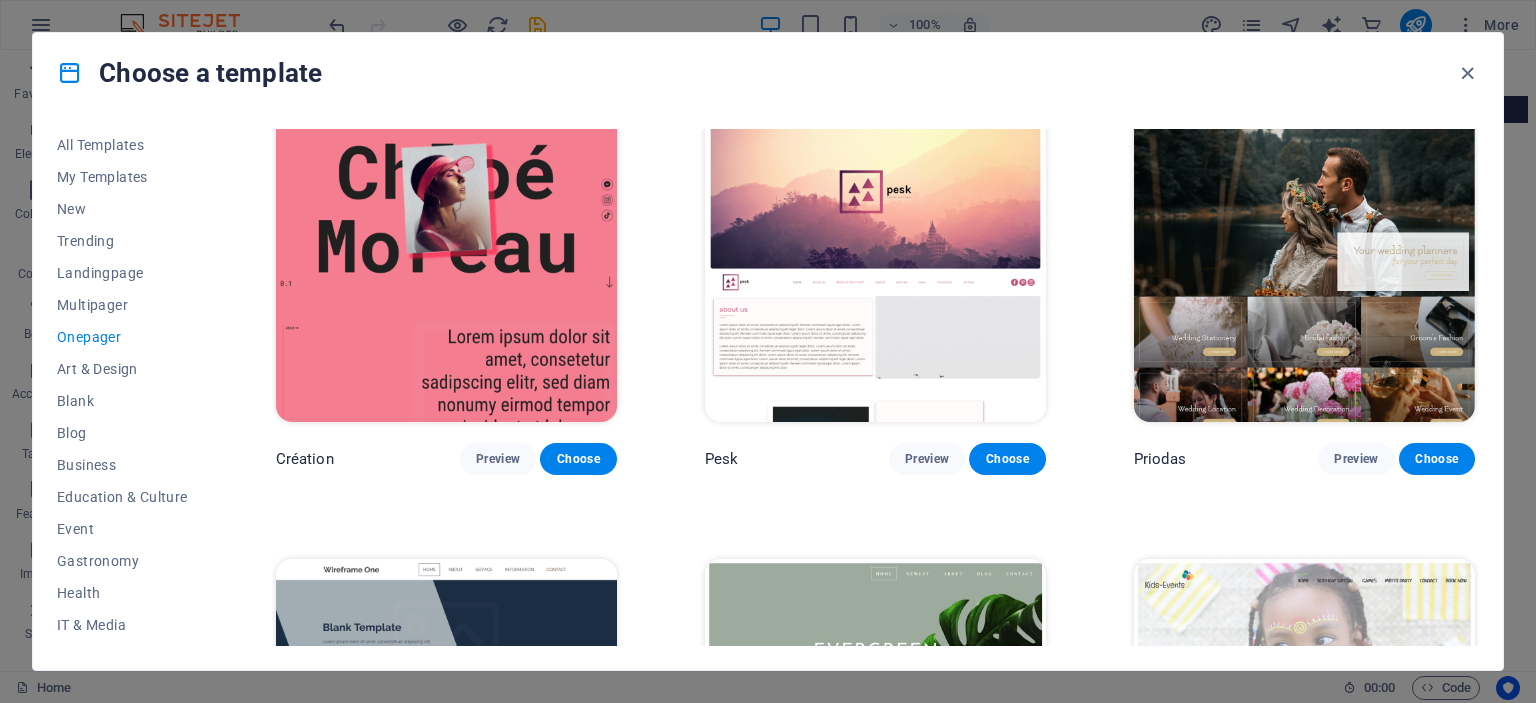 scroll, scrollTop: 3184, scrollLeft: 0, axis: vertical 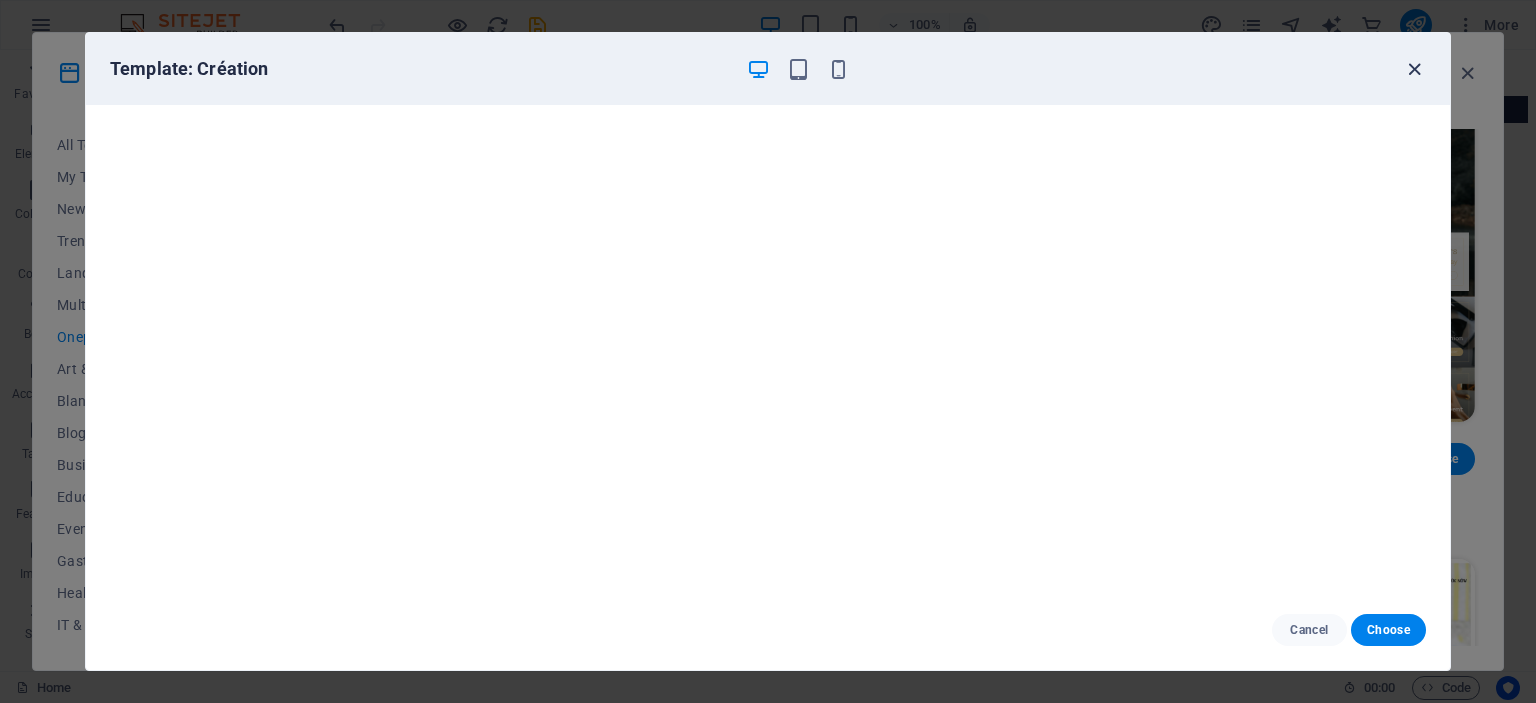 click at bounding box center (1414, 69) 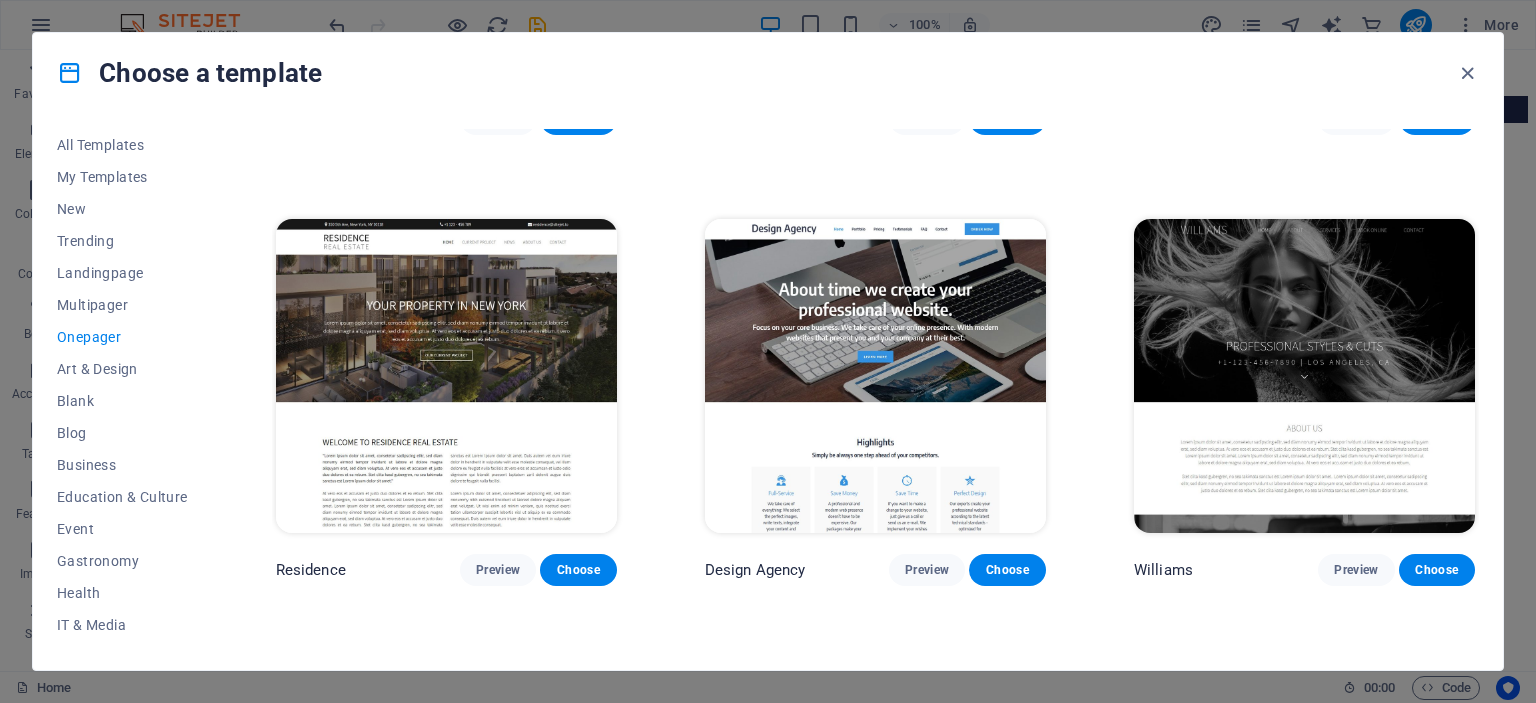 scroll, scrollTop: 10302, scrollLeft: 0, axis: vertical 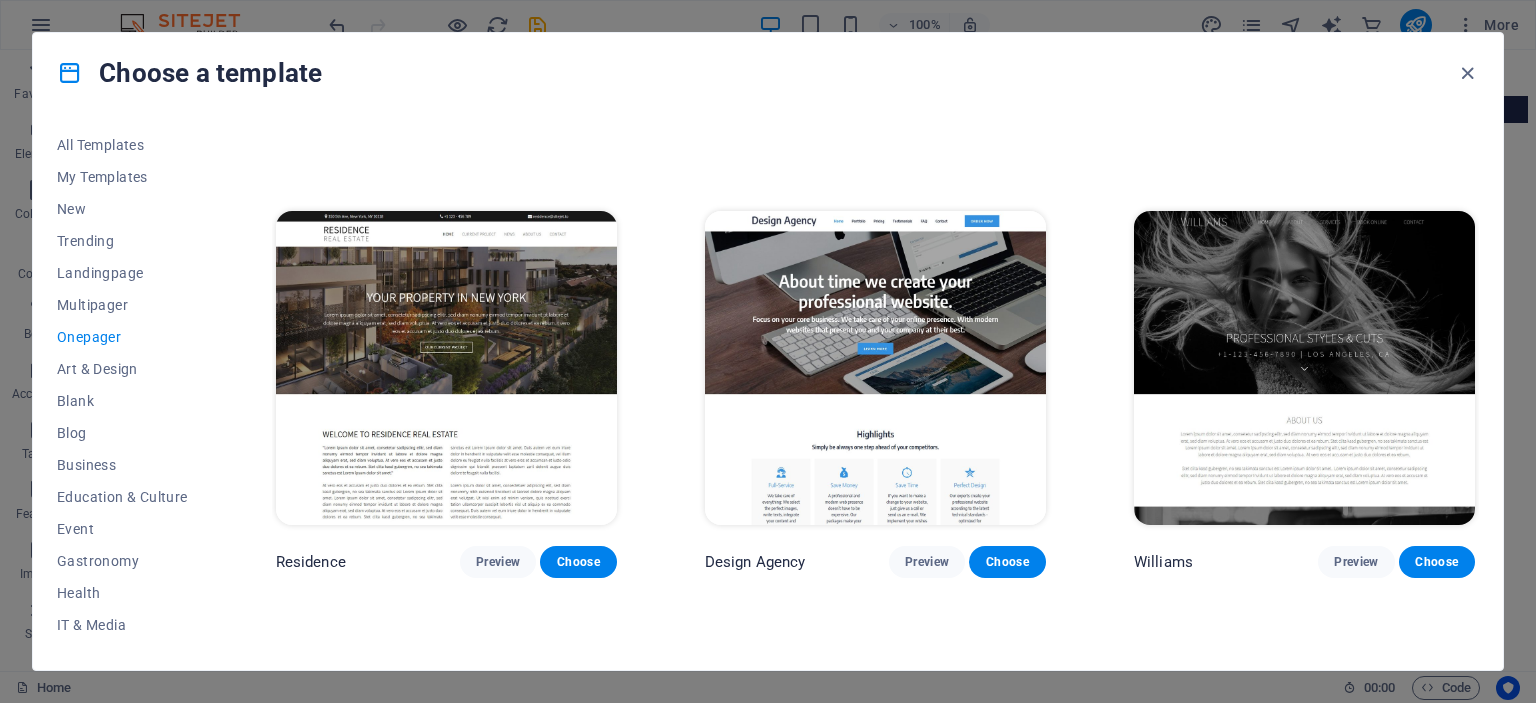 click at bounding box center (875, 368) 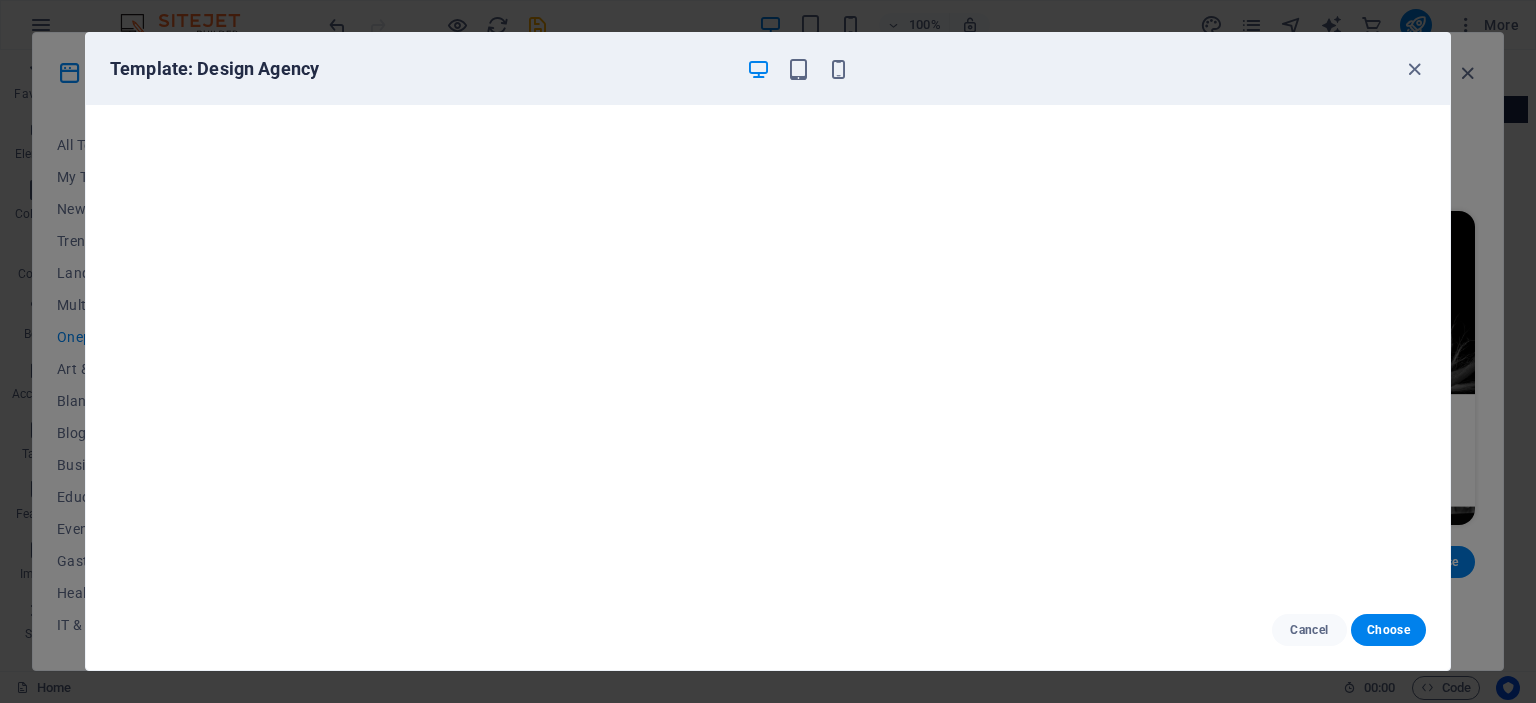 scroll, scrollTop: 5, scrollLeft: 0, axis: vertical 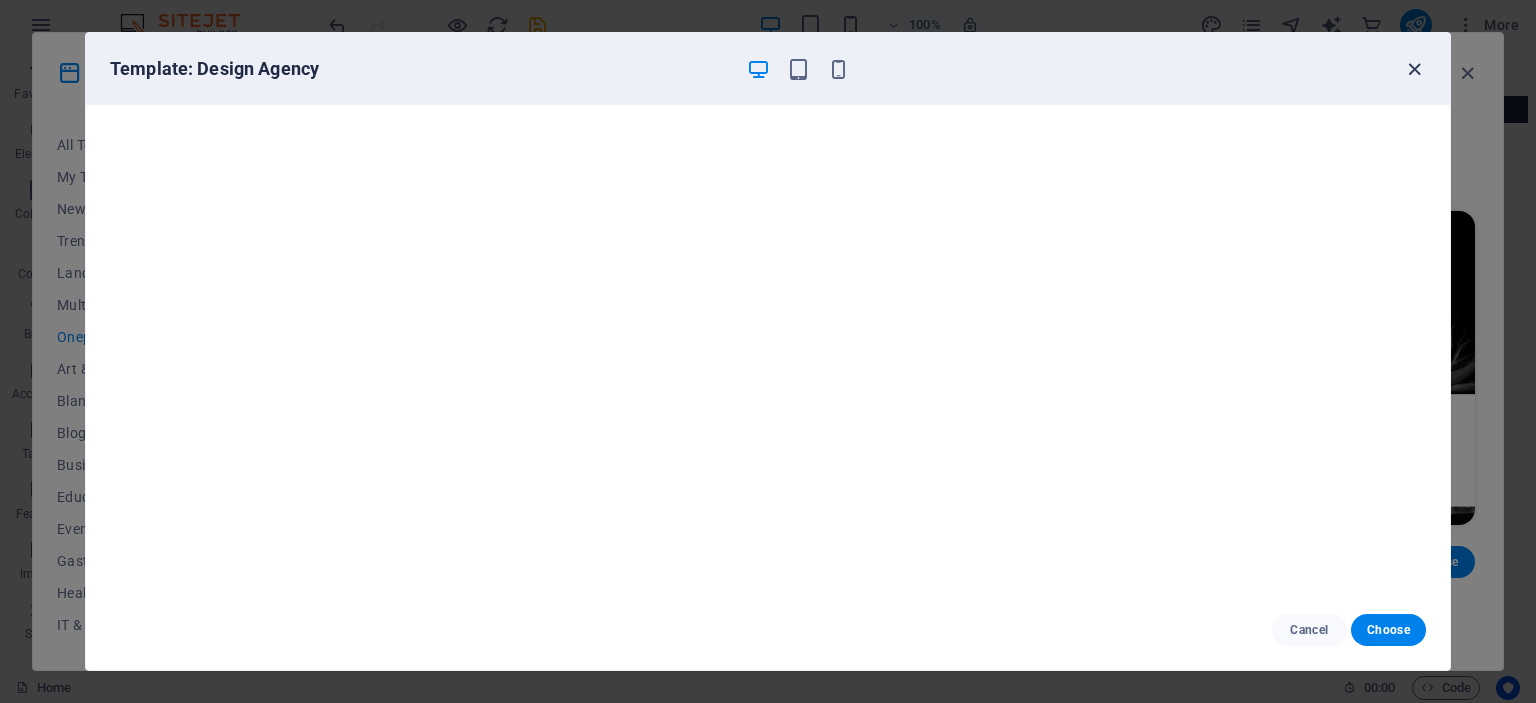 click at bounding box center (1414, 69) 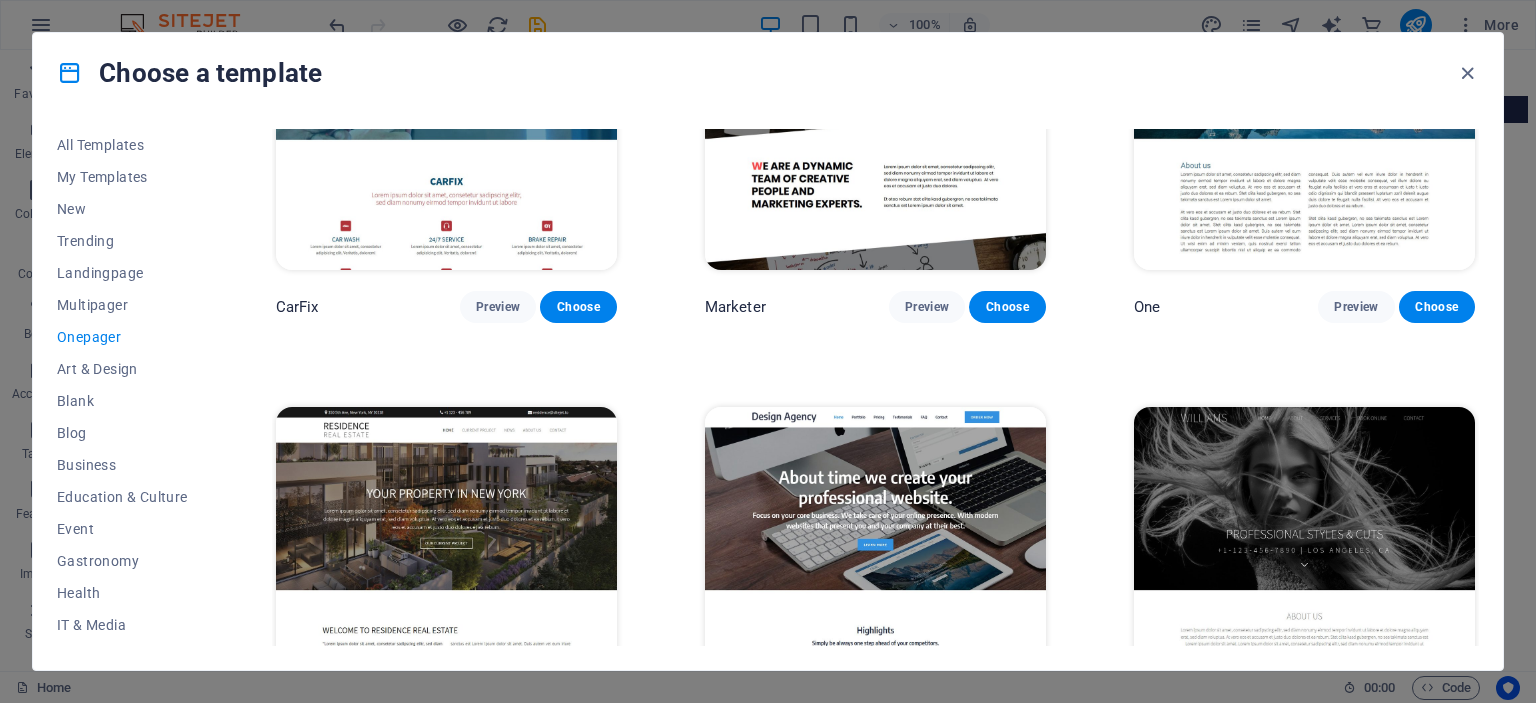scroll, scrollTop: 10100, scrollLeft: 0, axis: vertical 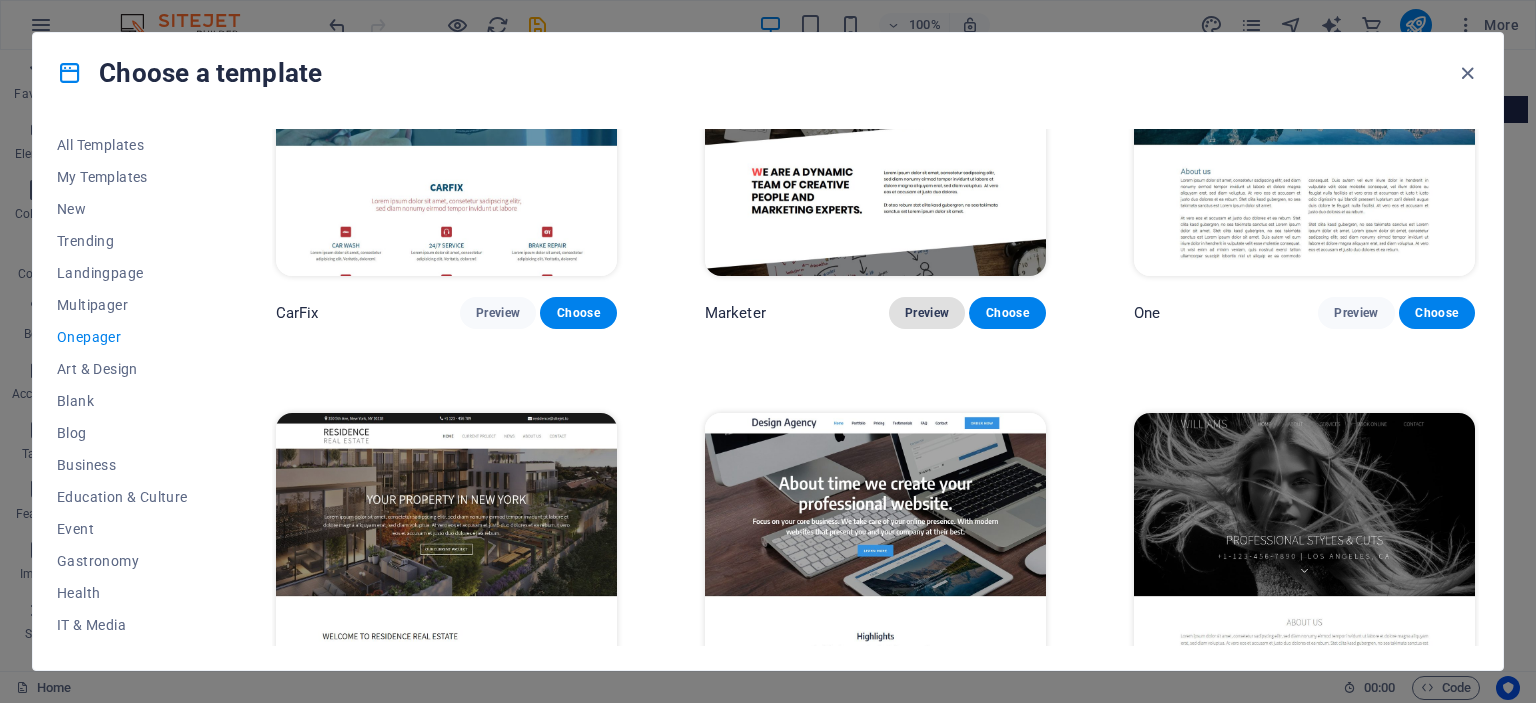 click on "Preview" at bounding box center [927, 313] 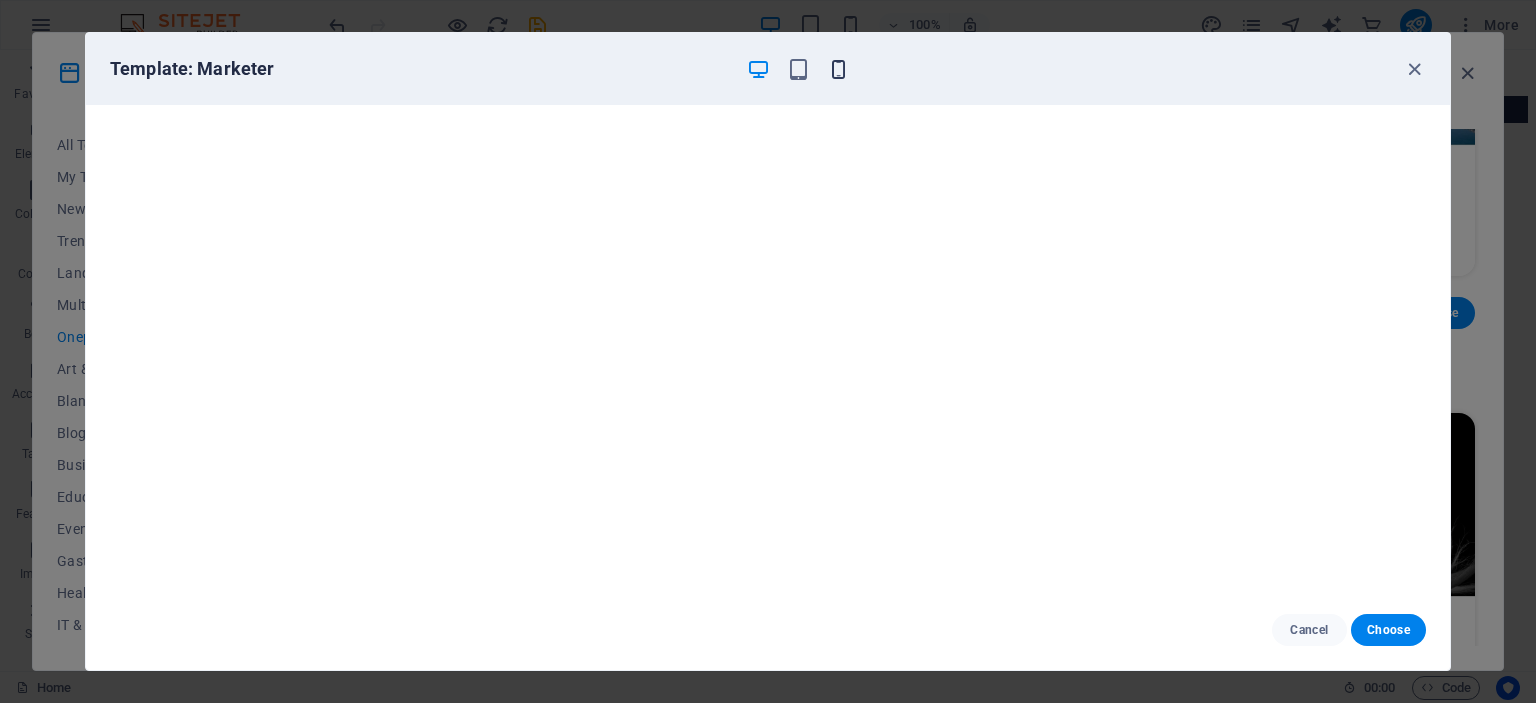 click at bounding box center [838, 69] 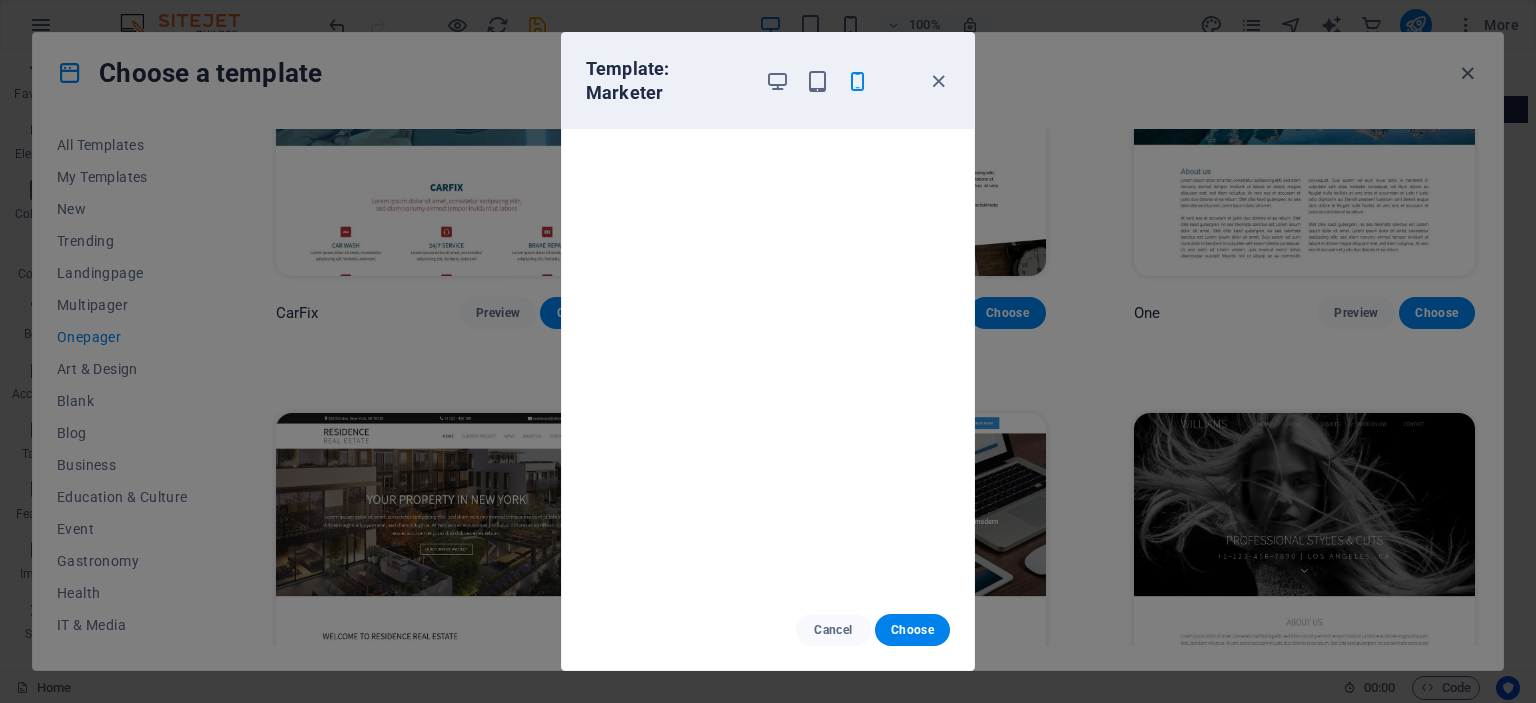 scroll, scrollTop: 5, scrollLeft: 0, axis: vertical 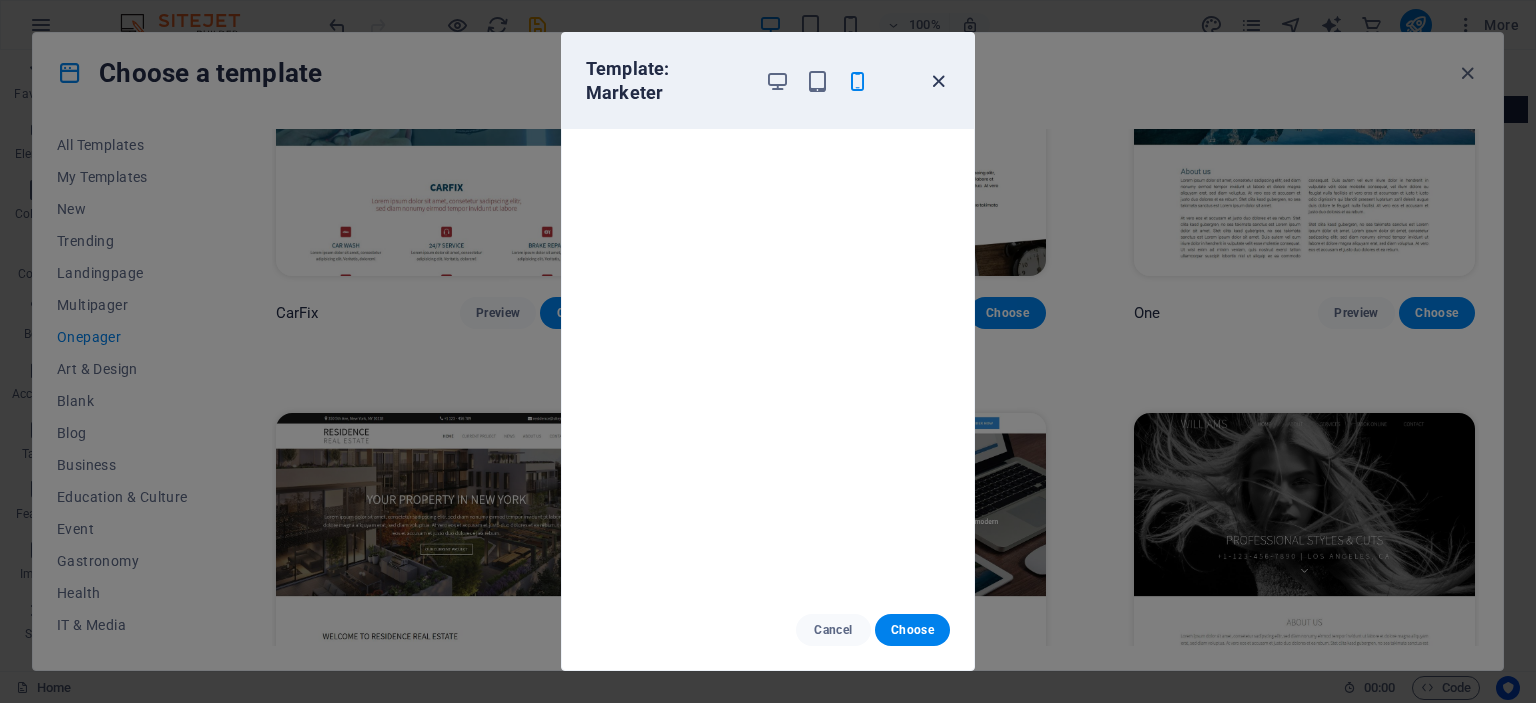 click at bounding box center [938, 81] 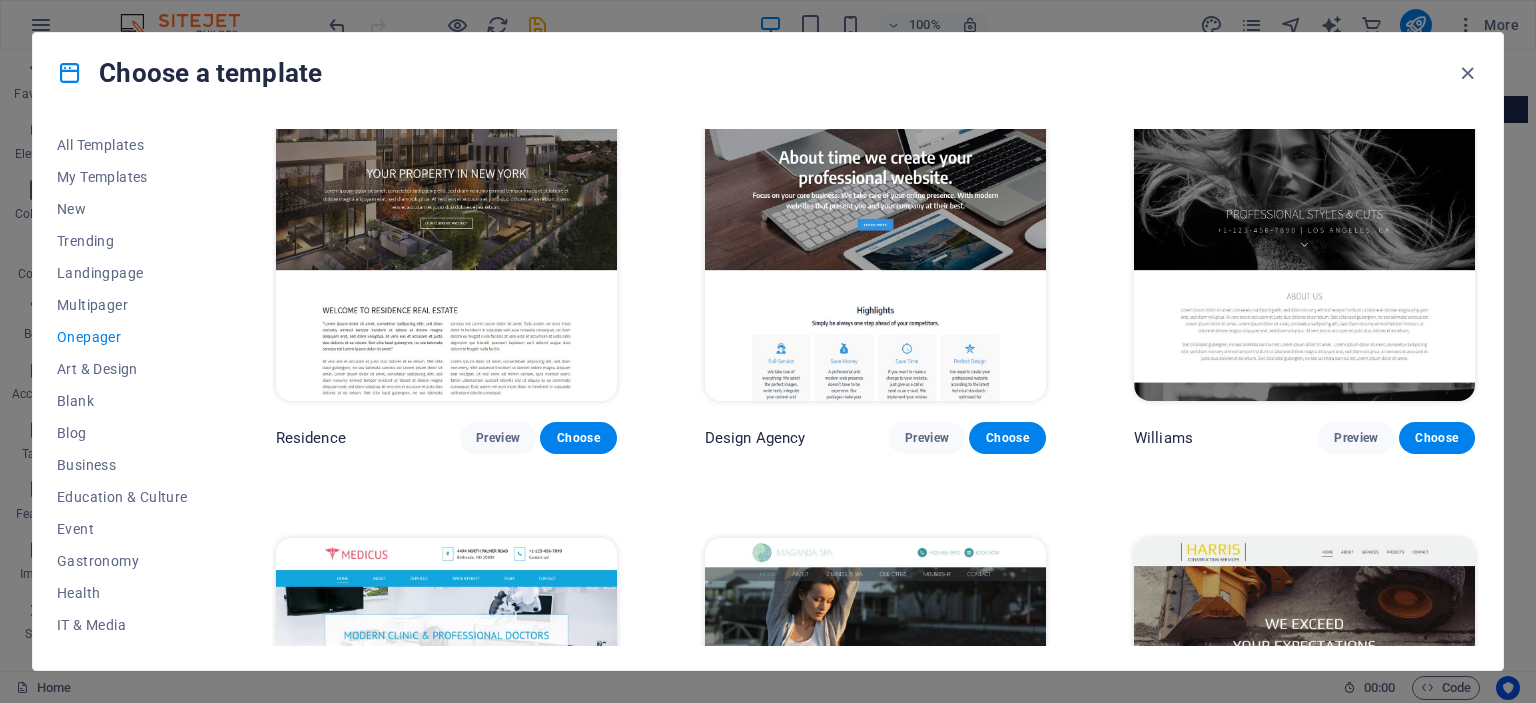 scroll, scrollTop: 10424, scrollLeft: 0, axis: vertical 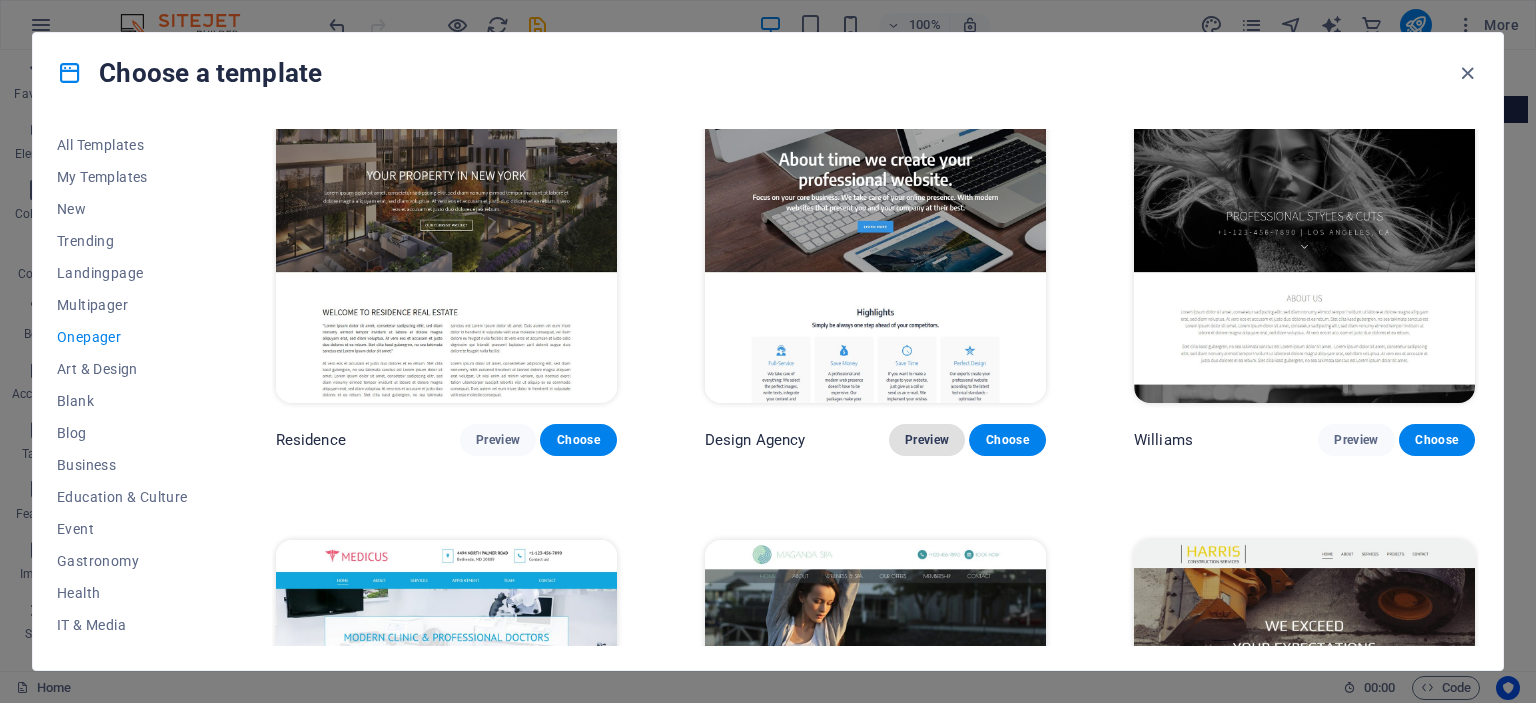 click on "Preview" at bounding box center [927, 440] 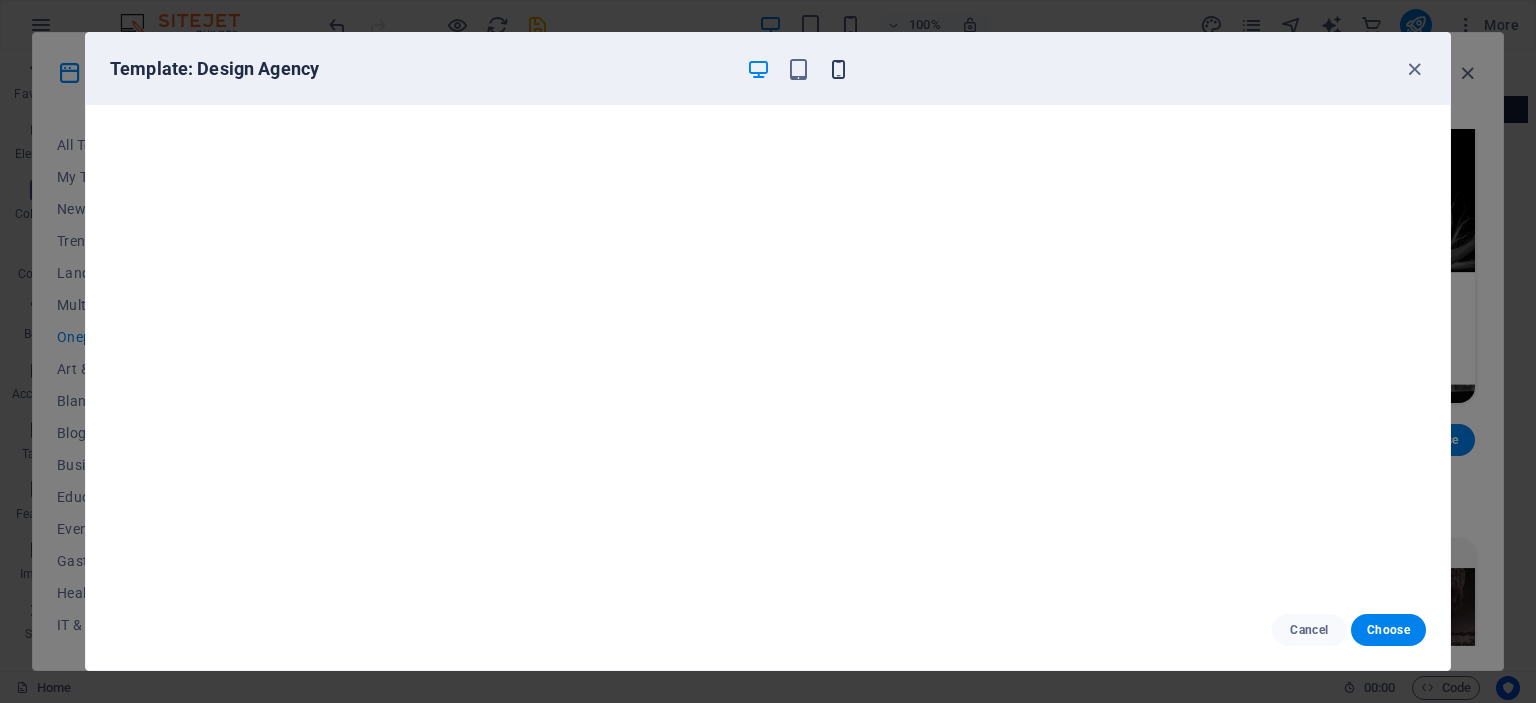 click at bounding box center [838, 69] 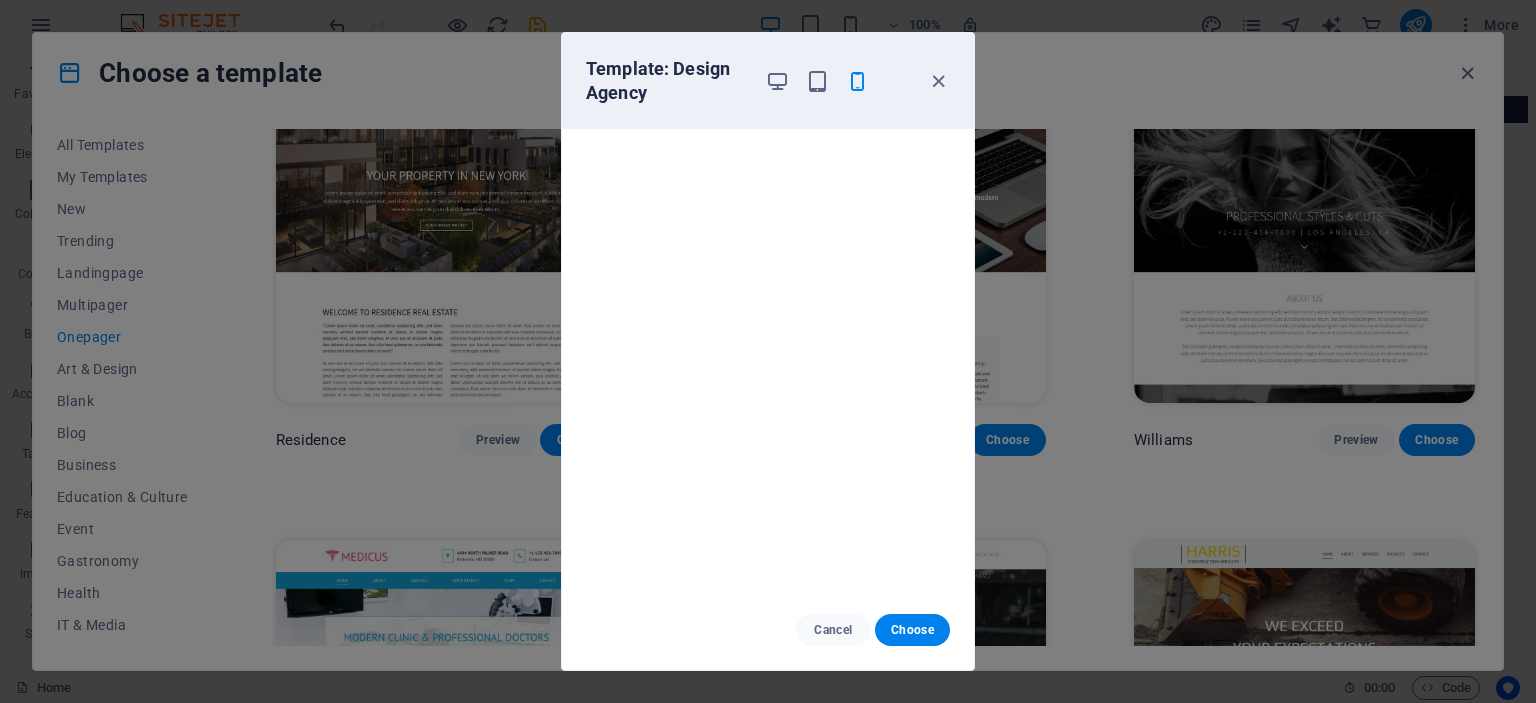 scroll, scrollTop: 0, scrollLeft: 0, axis: both 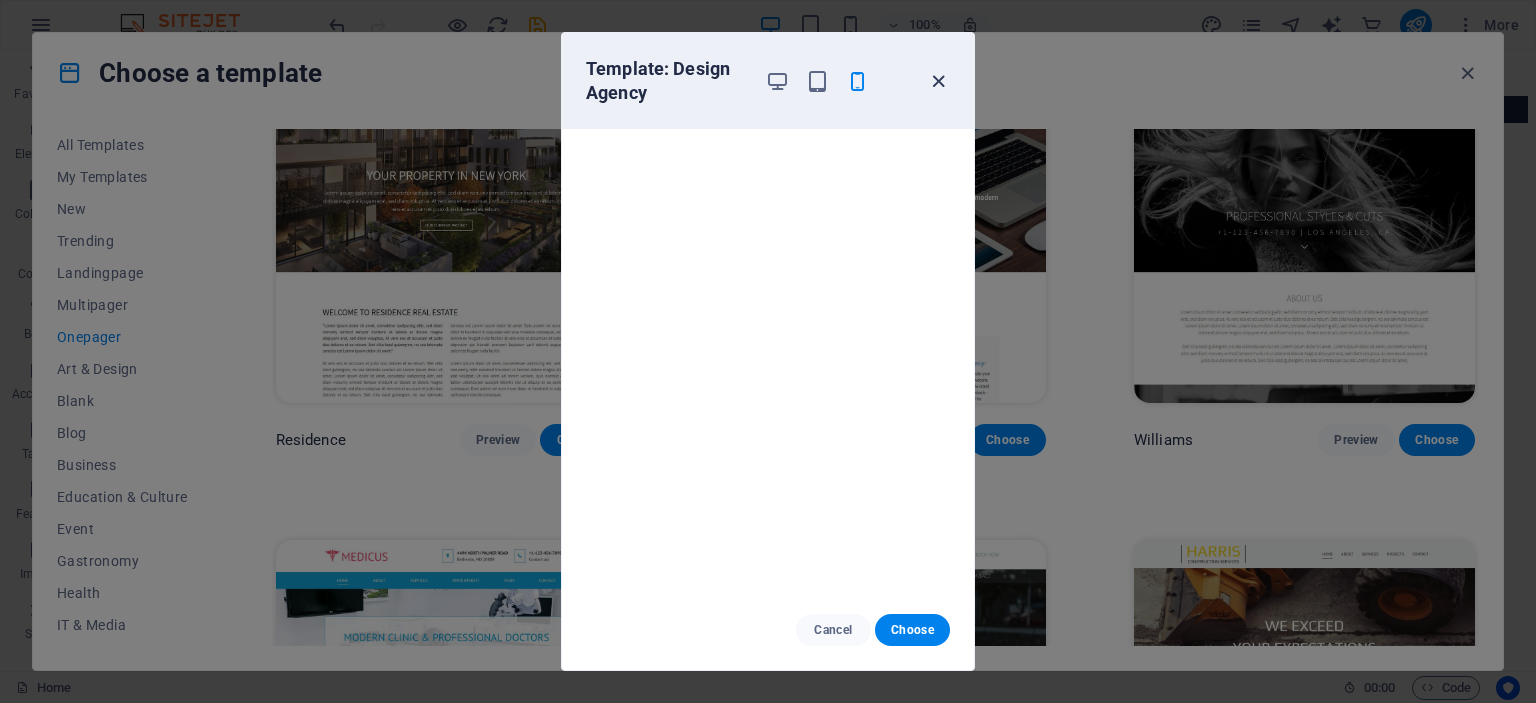click at bounding box center [938, 81] 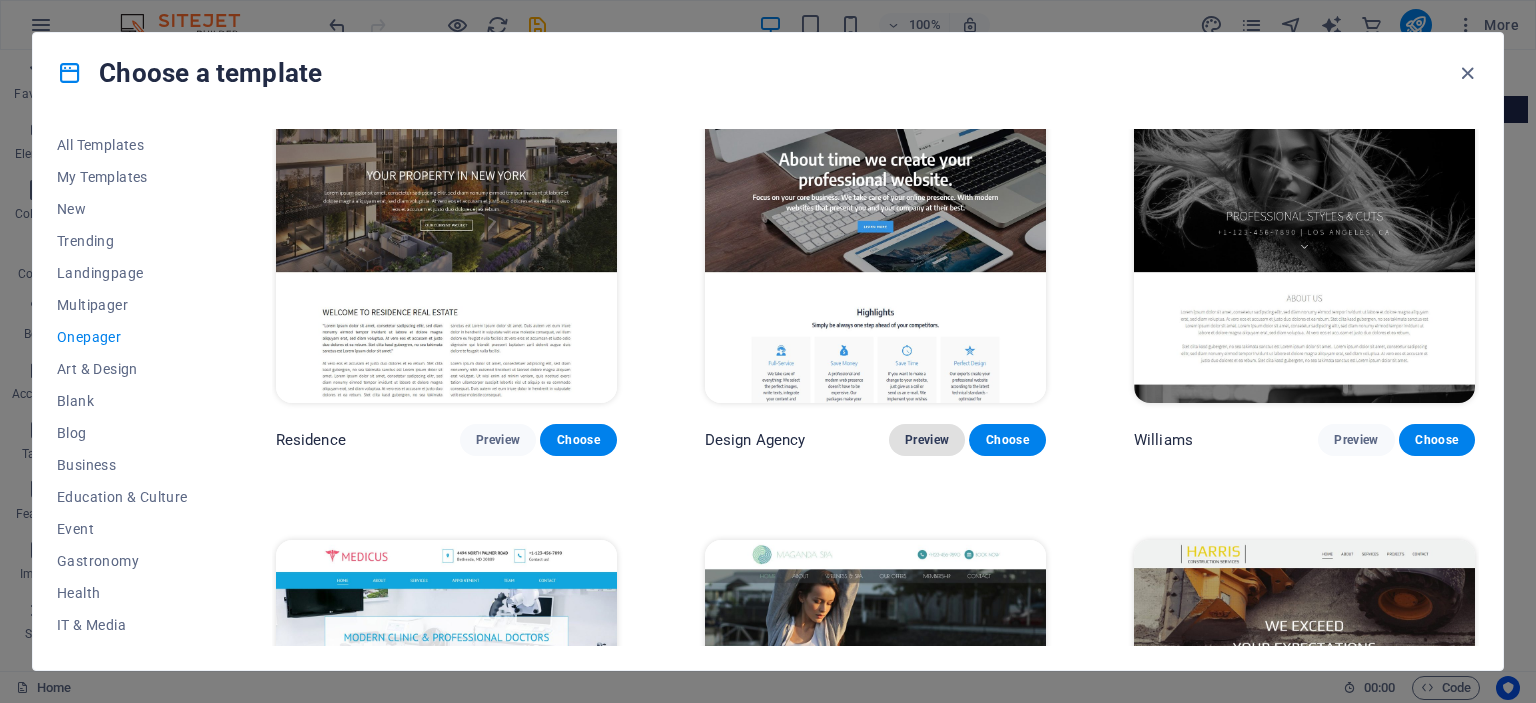 click on "Preview" at bounding box center (927, 440) 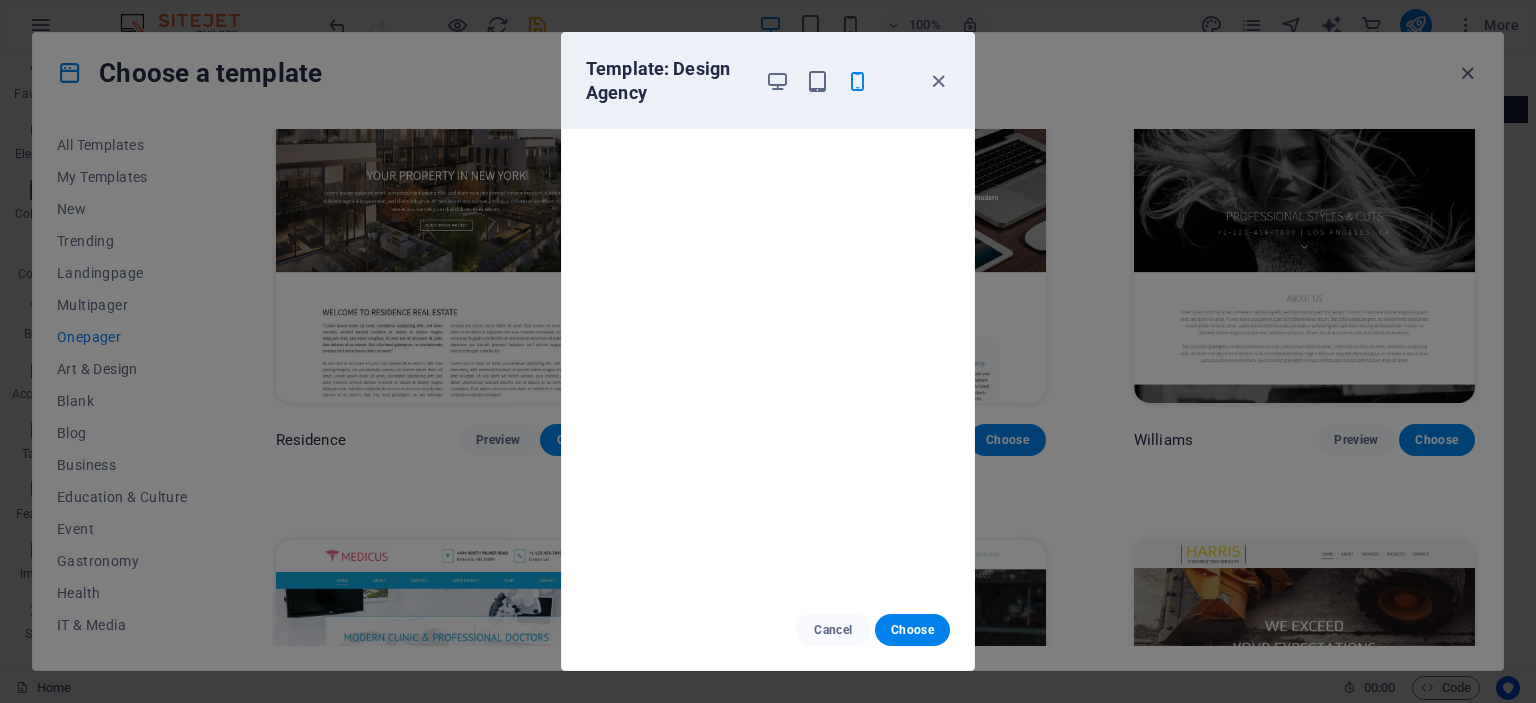 click at bounding box center [857, 81] 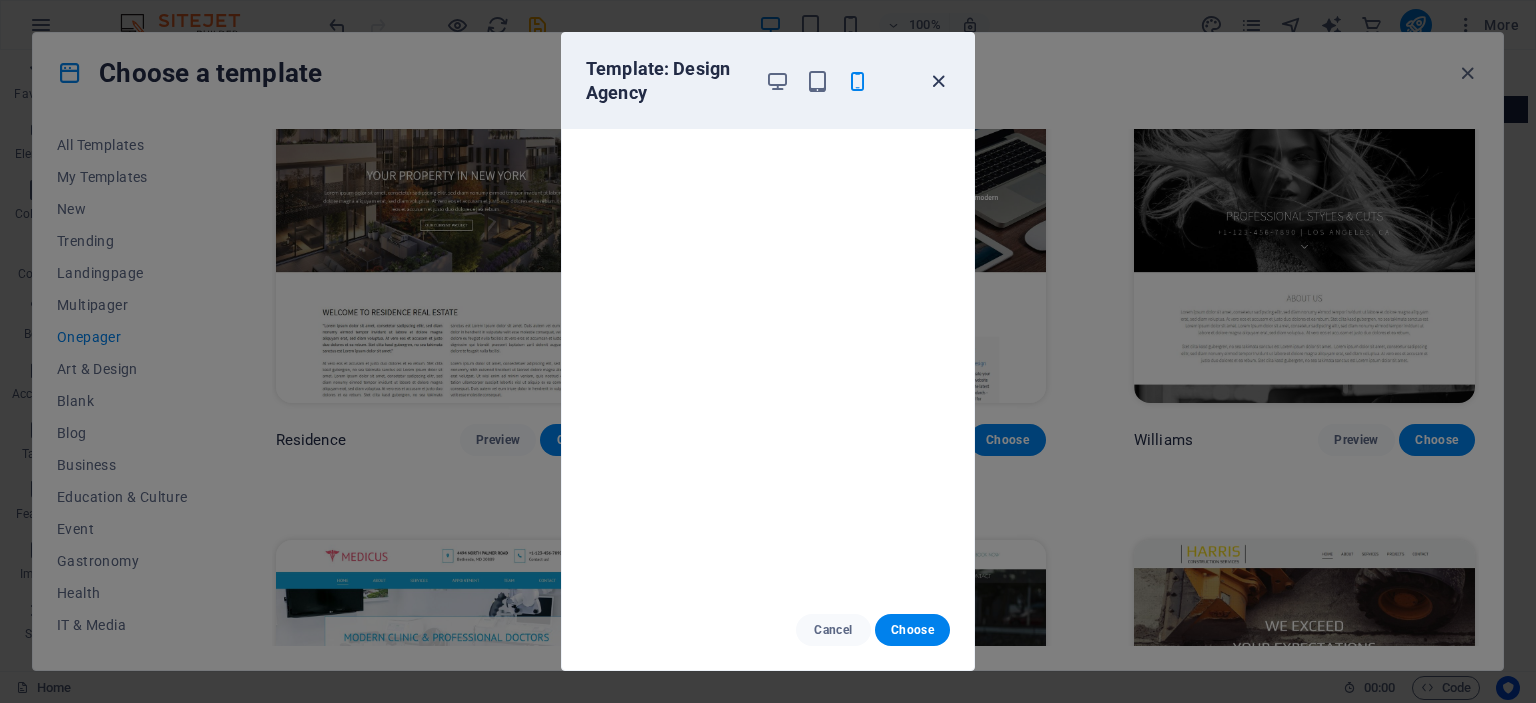 click at bounding box center (938, 81) 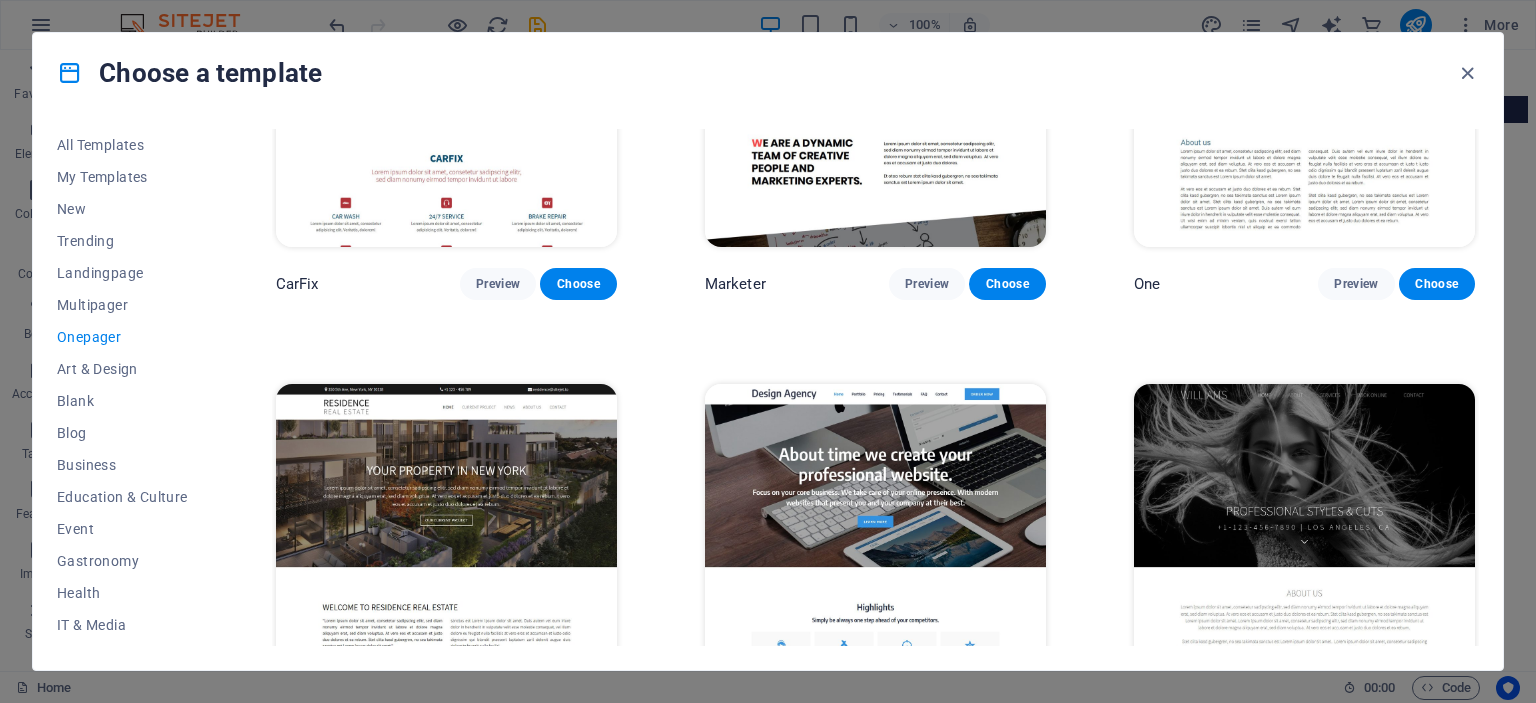 scroll, scrollTop: 10128, scrollLeft: 0, axis: vertical 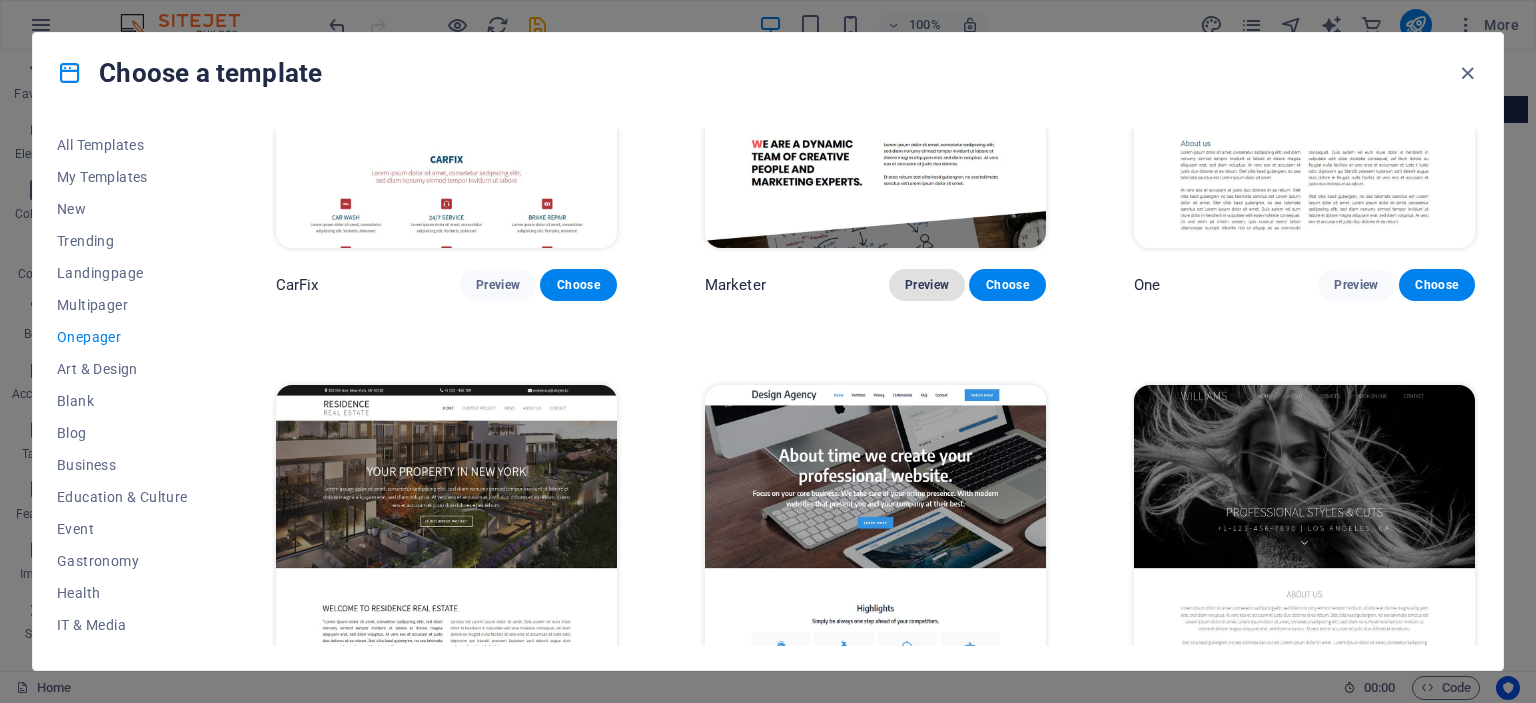 click on "Preview" at bounding box center (927, 285) 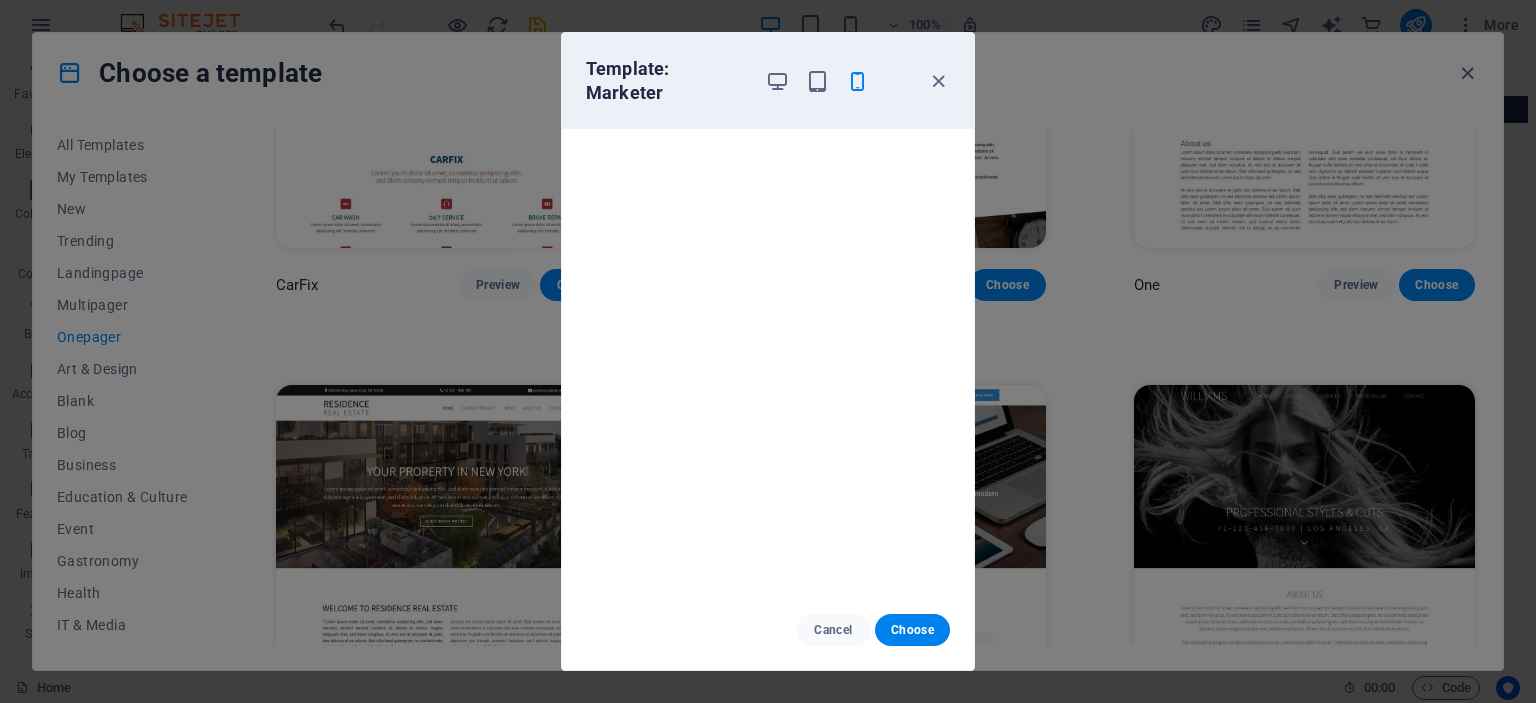 scroll, scrollTop: 0, scrollLeft: 0, axis: both 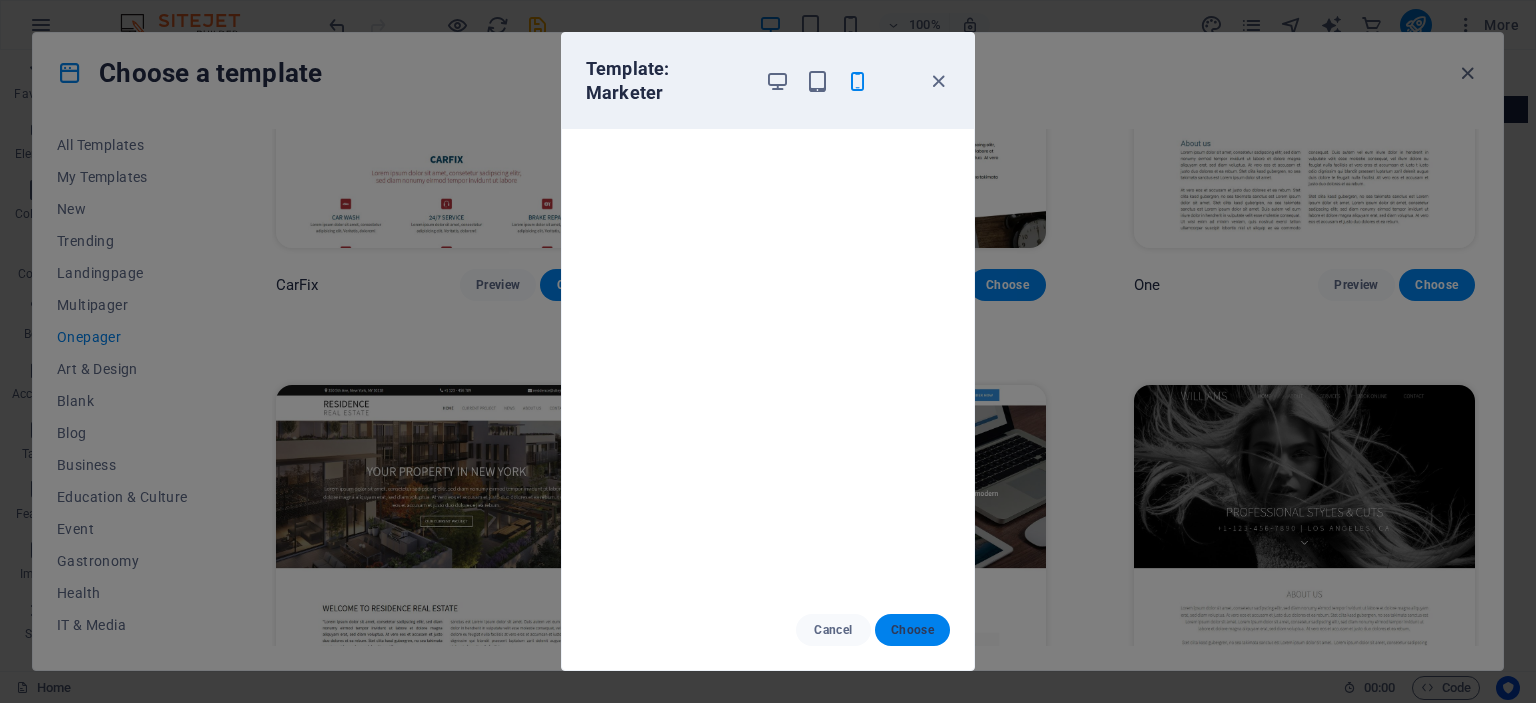 click on "Choose" at bounding box center [912, 630] 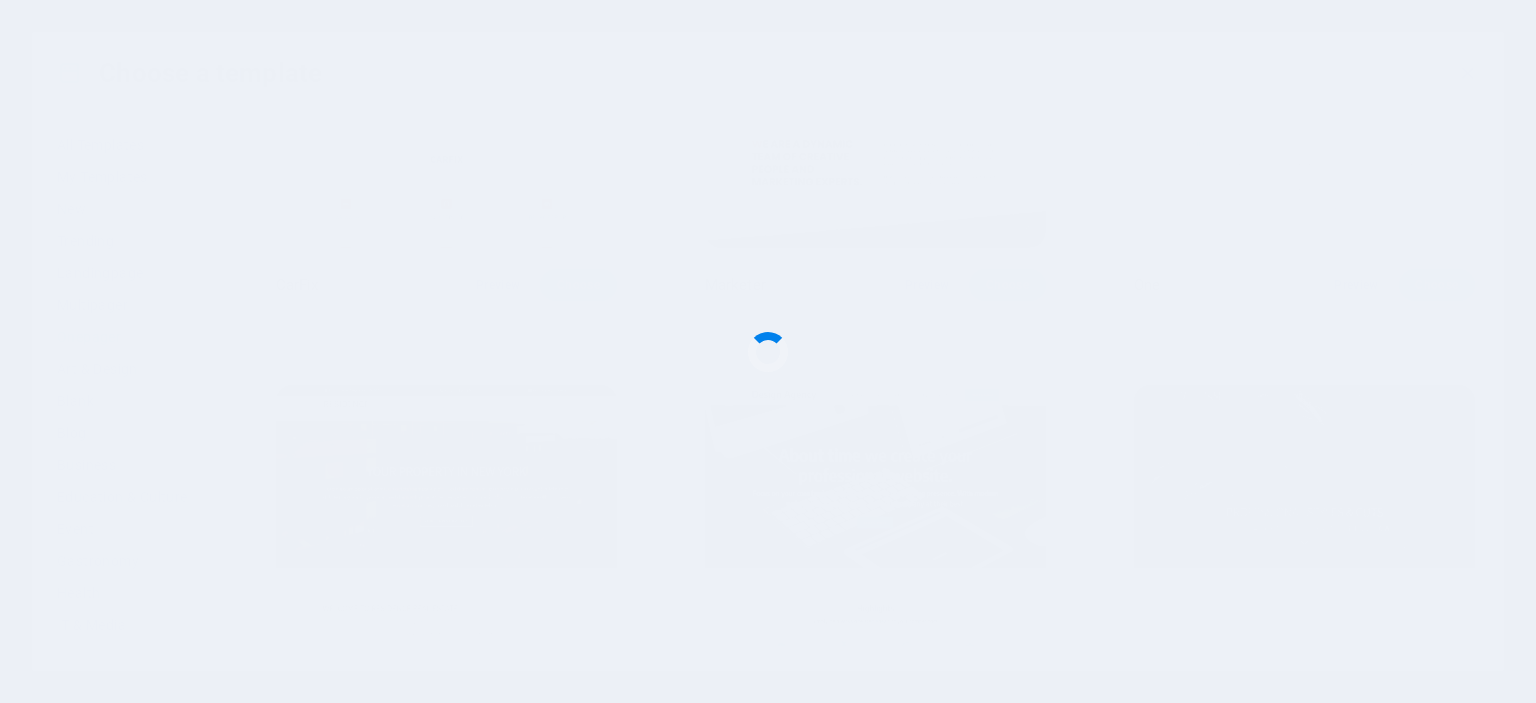 type 